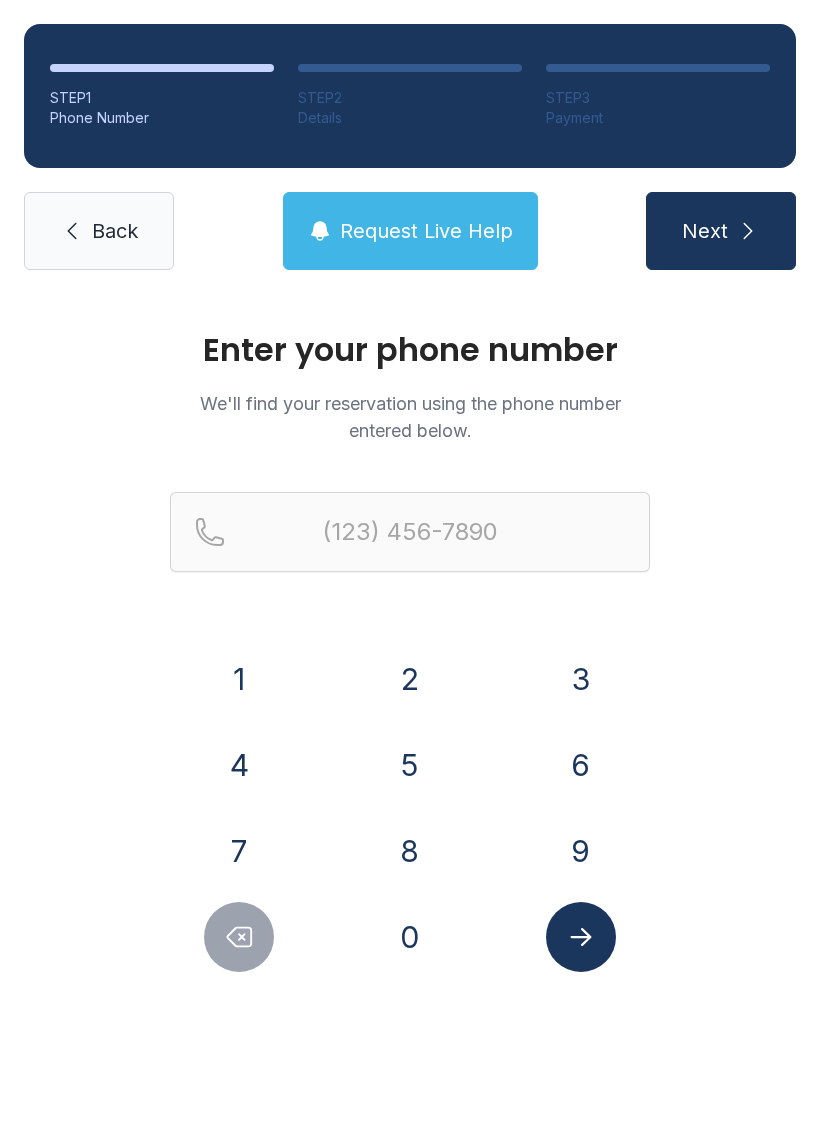 scroll, scrollTop: 0, scrollLeft: 0, axis: both 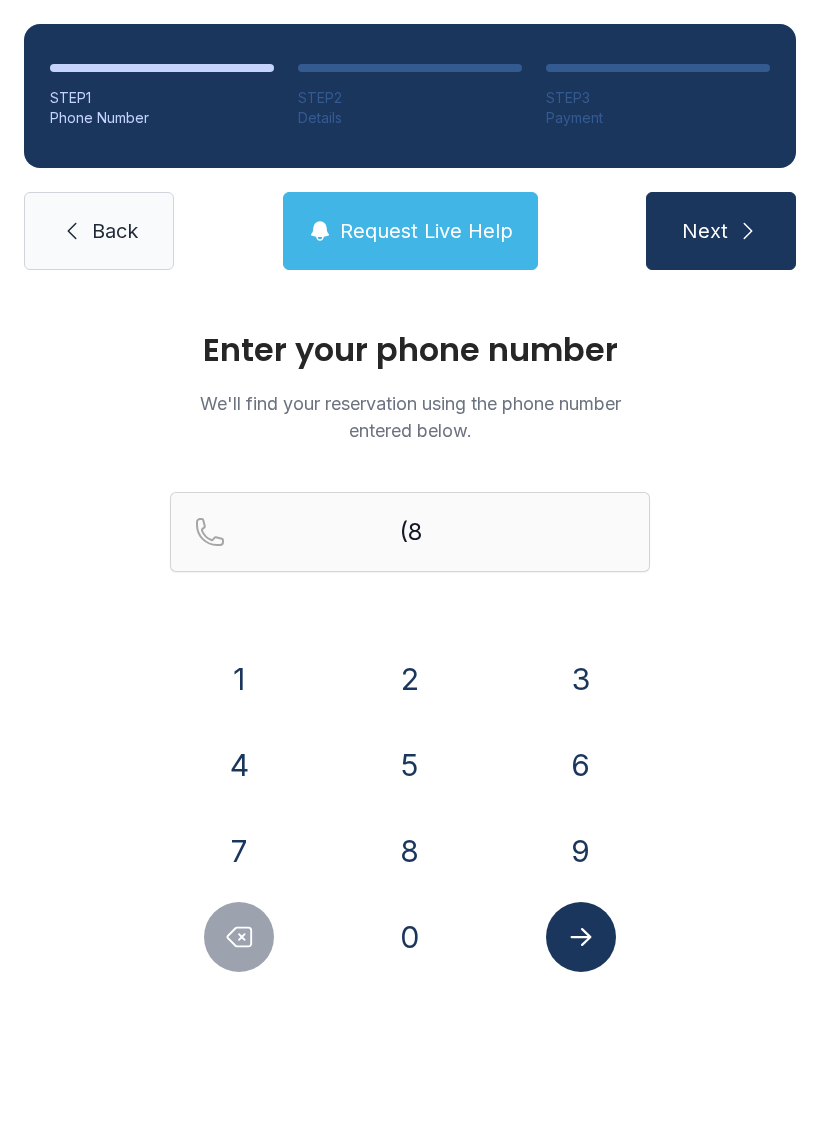 click on "4" at bounding box center [239, 765] 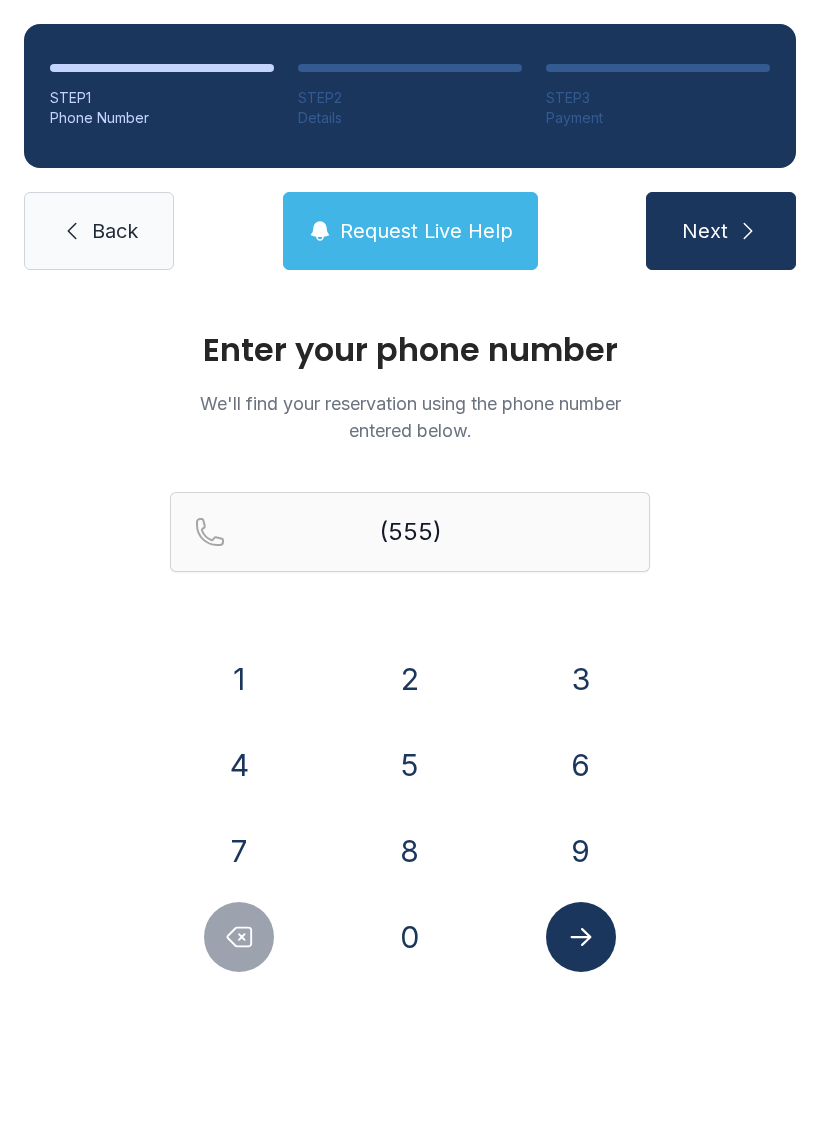 click on "3" at bounding box center (581, 679) 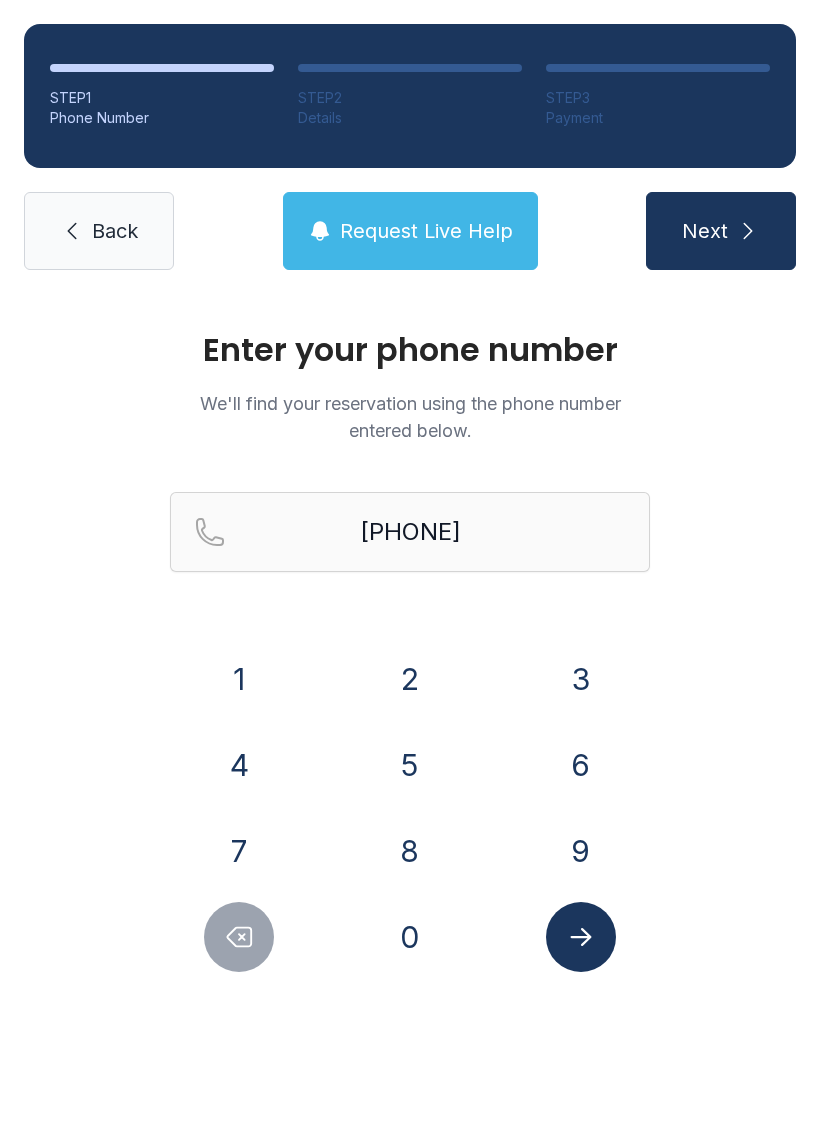 click on "3" at bounding box center (581, 679) 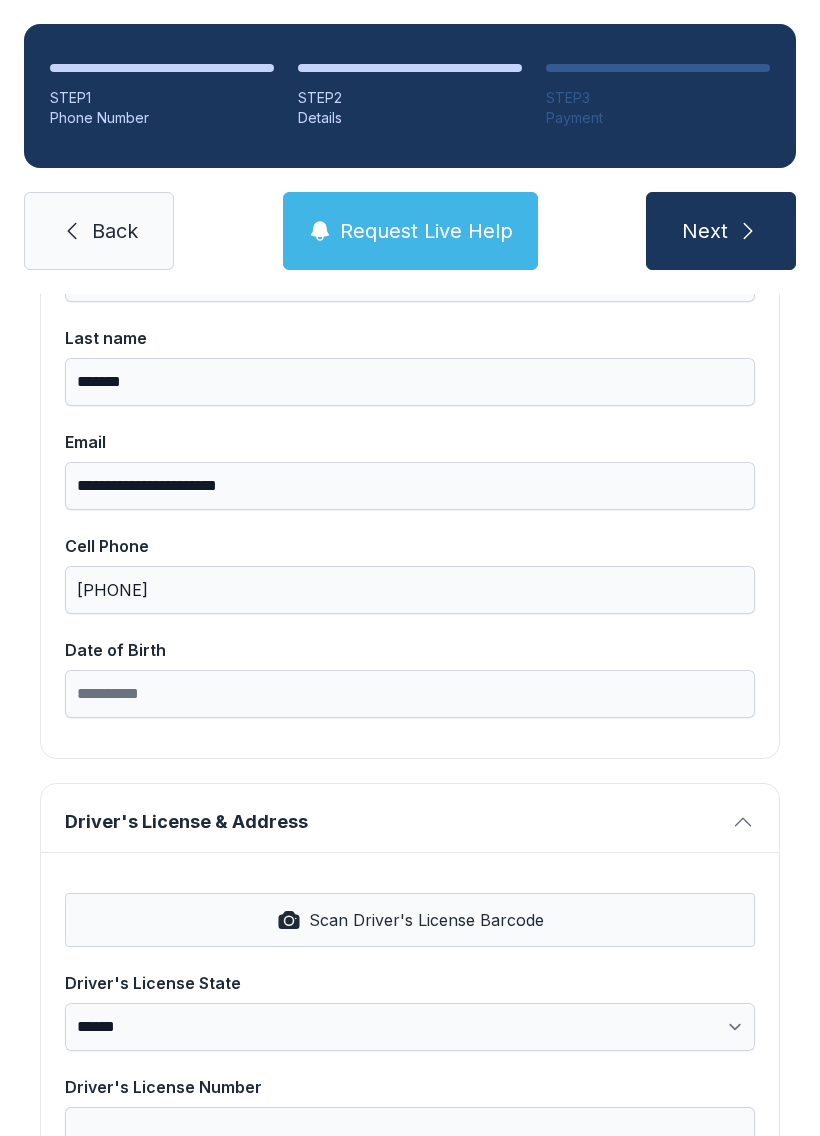 scroll, scrollTop: 346, scrollLeft: 0, axis: vertical 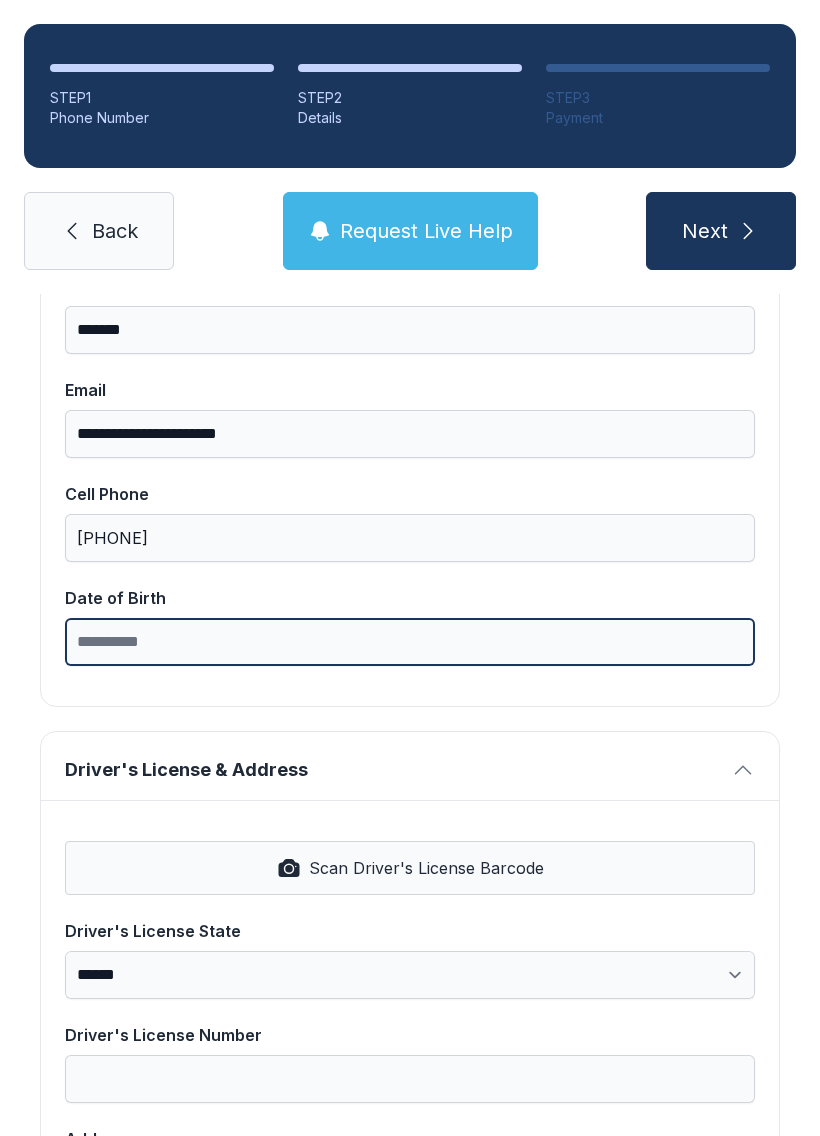 click on "Date of Birth" at bounding box center [410, 642] 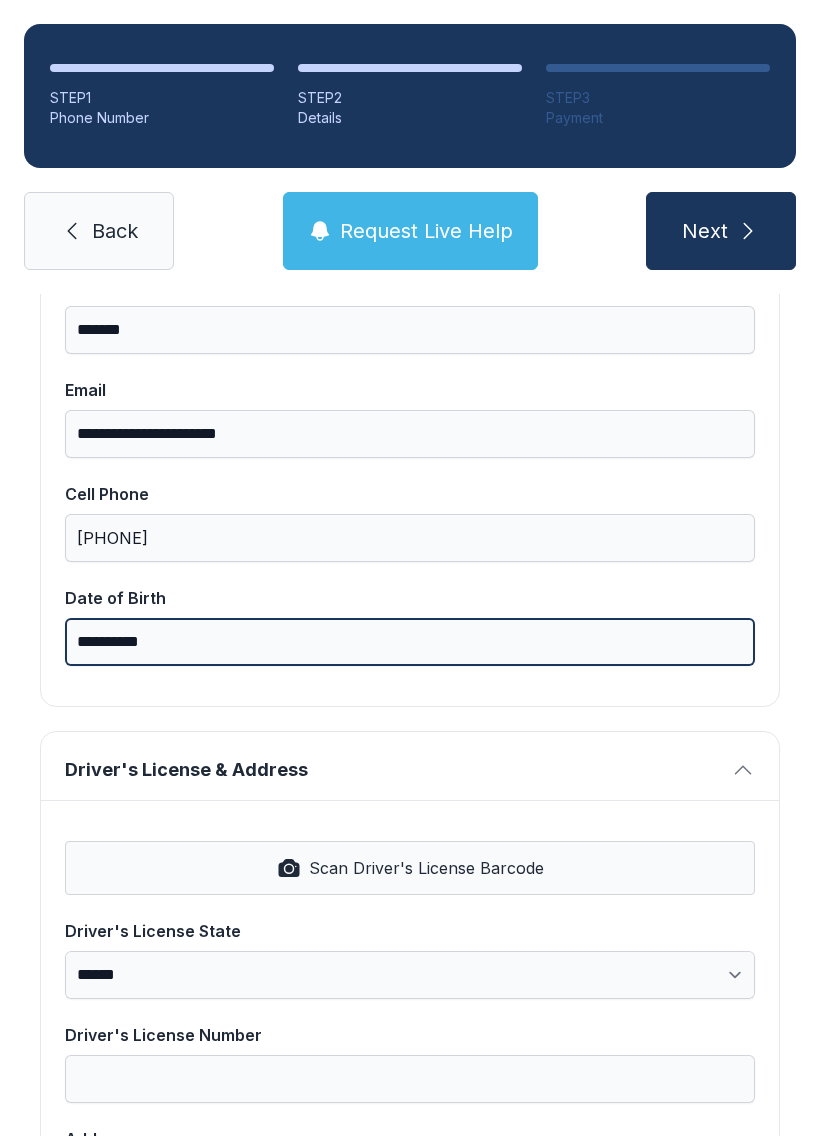 type on "**********" 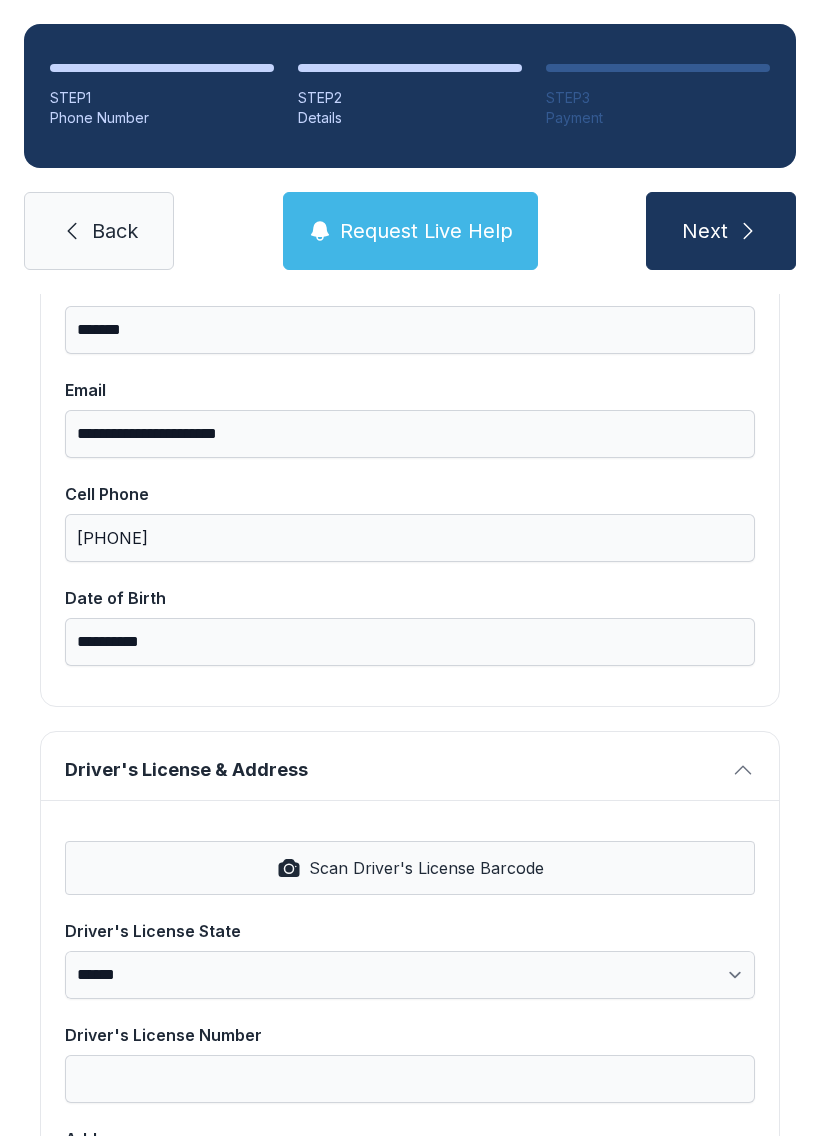 scroll, scrollTop: 856, scrollLeft: 0, axis: vertical 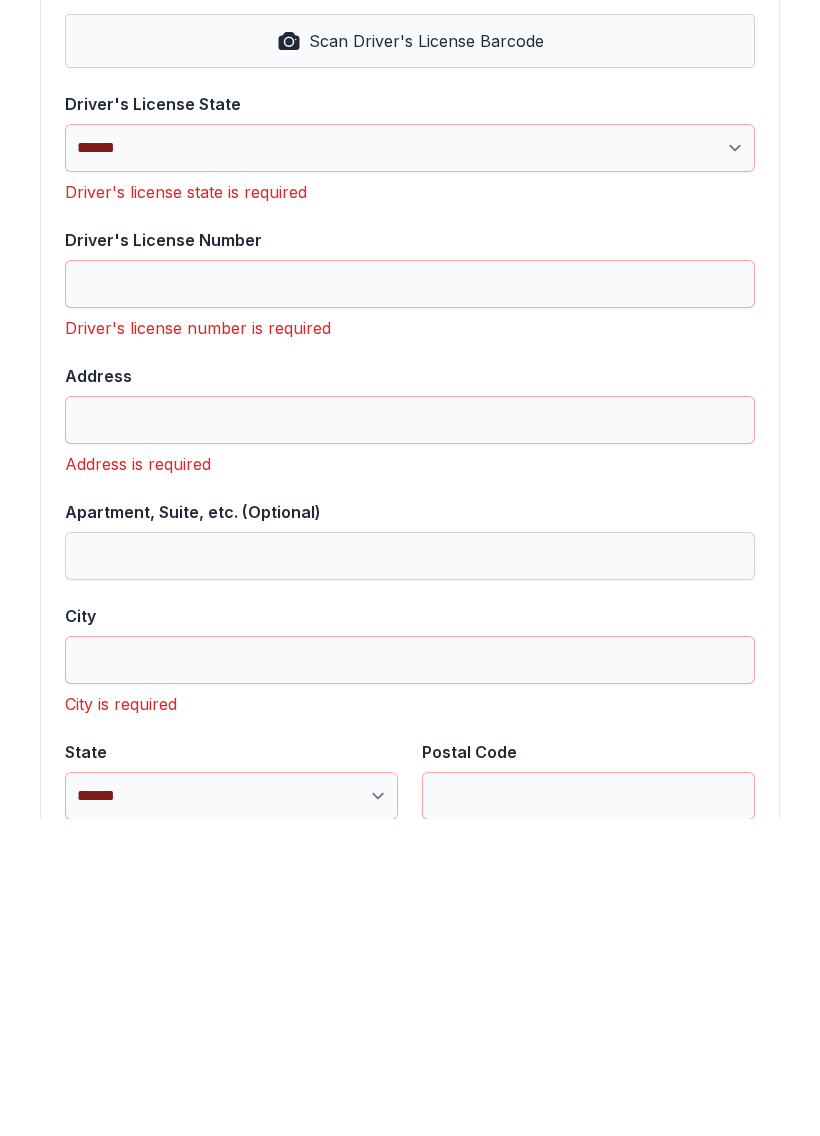 click on "[LICENSE]" at bounding box center [410, 449] 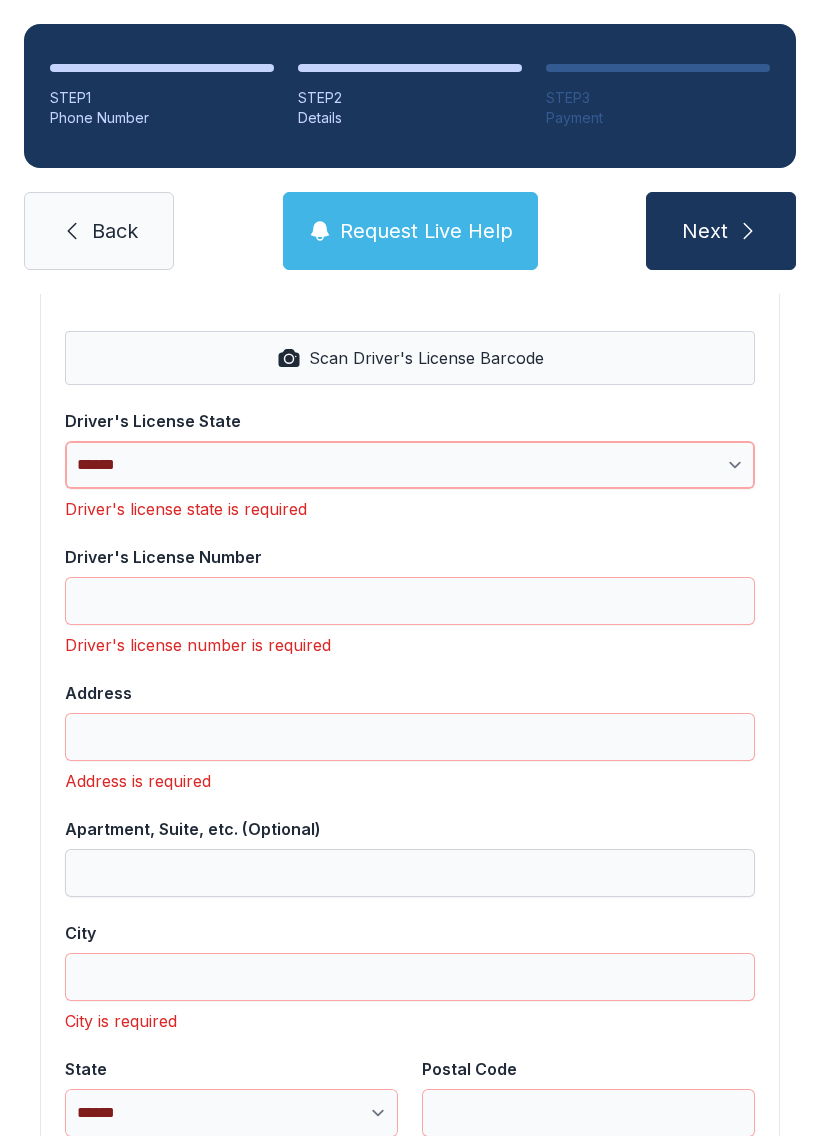 select on "**" 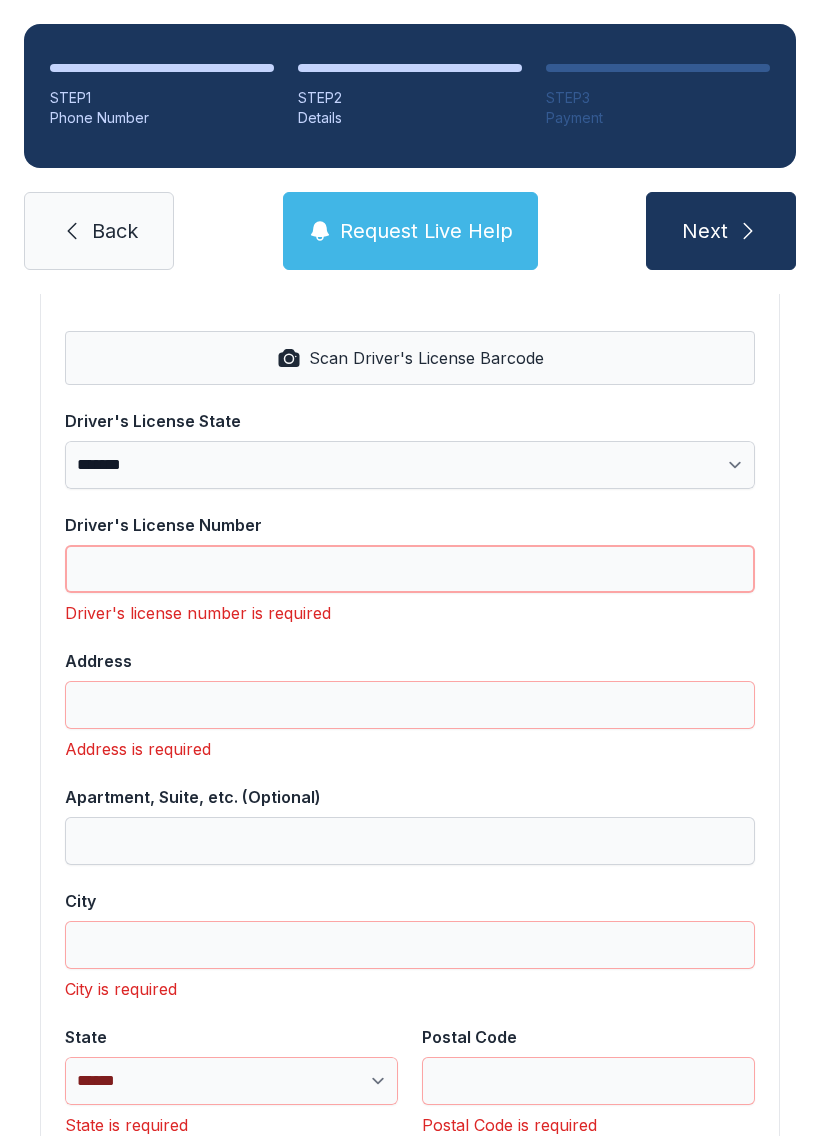 click on "Driver's License Number" at bounding box center (410, 569) 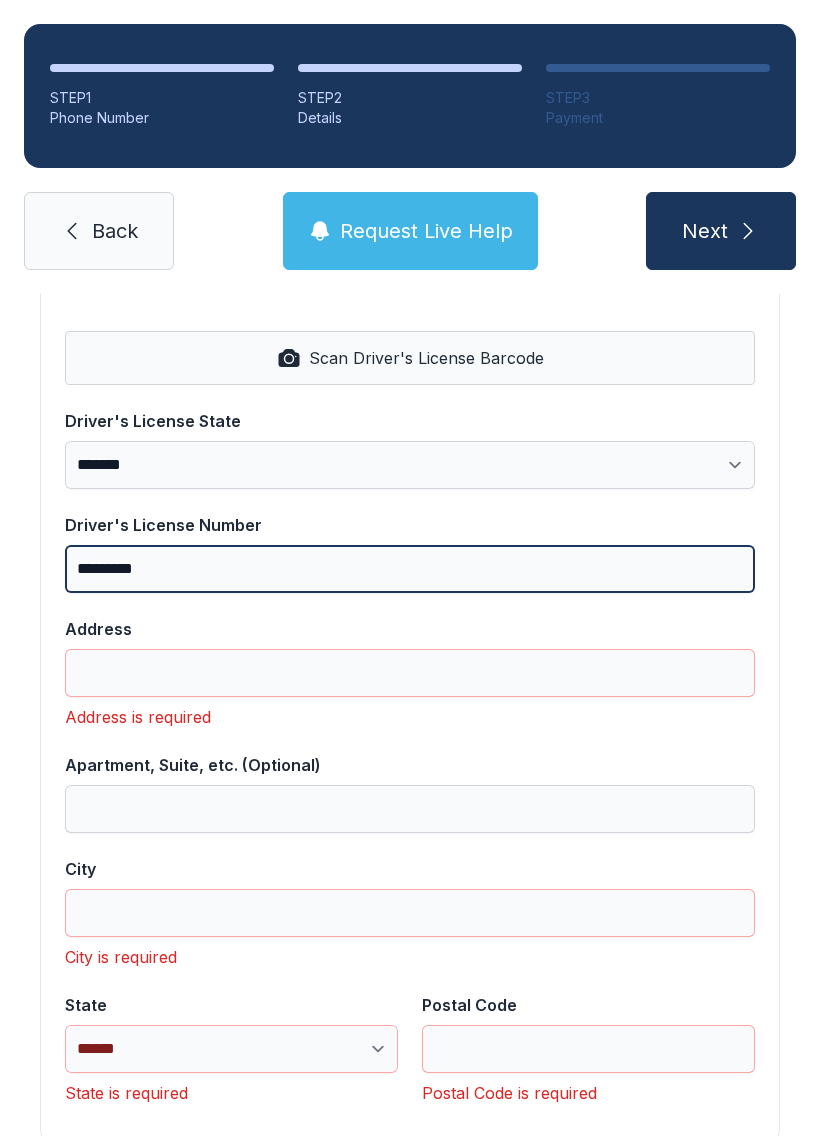 type on "*********" 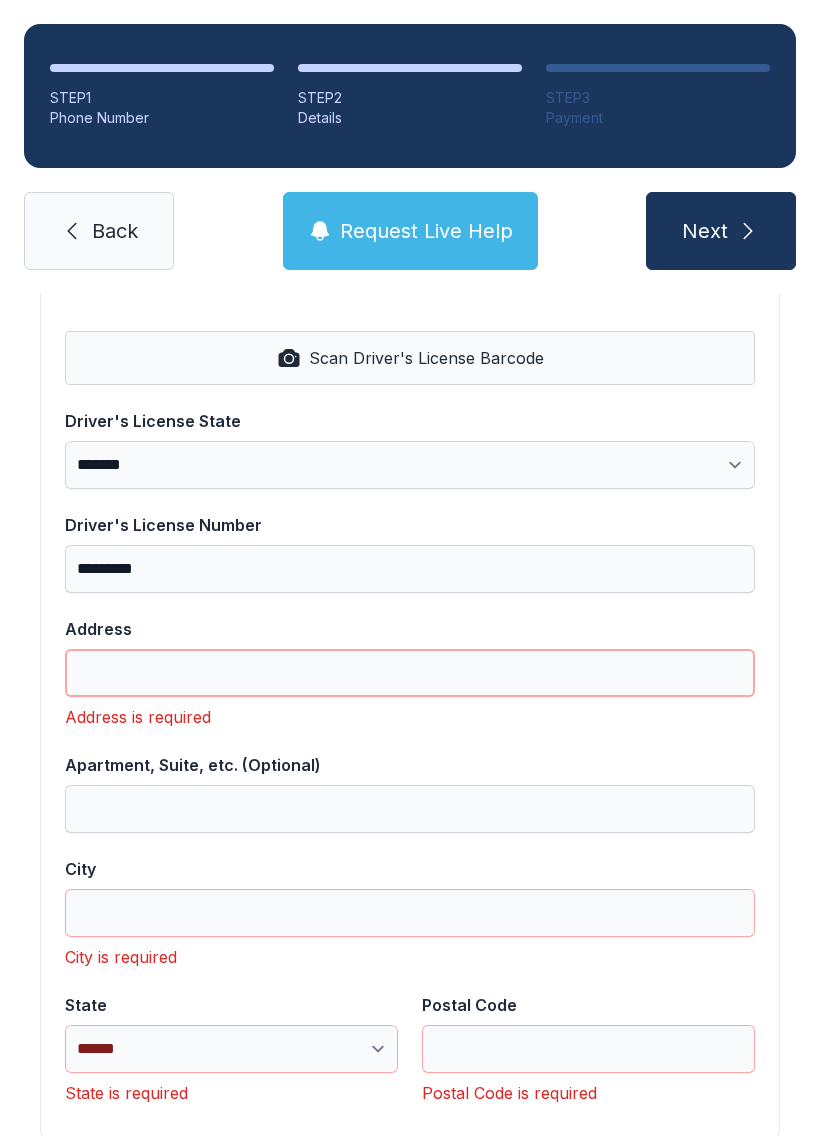 click on "Address" at bounding box center (410, 673) 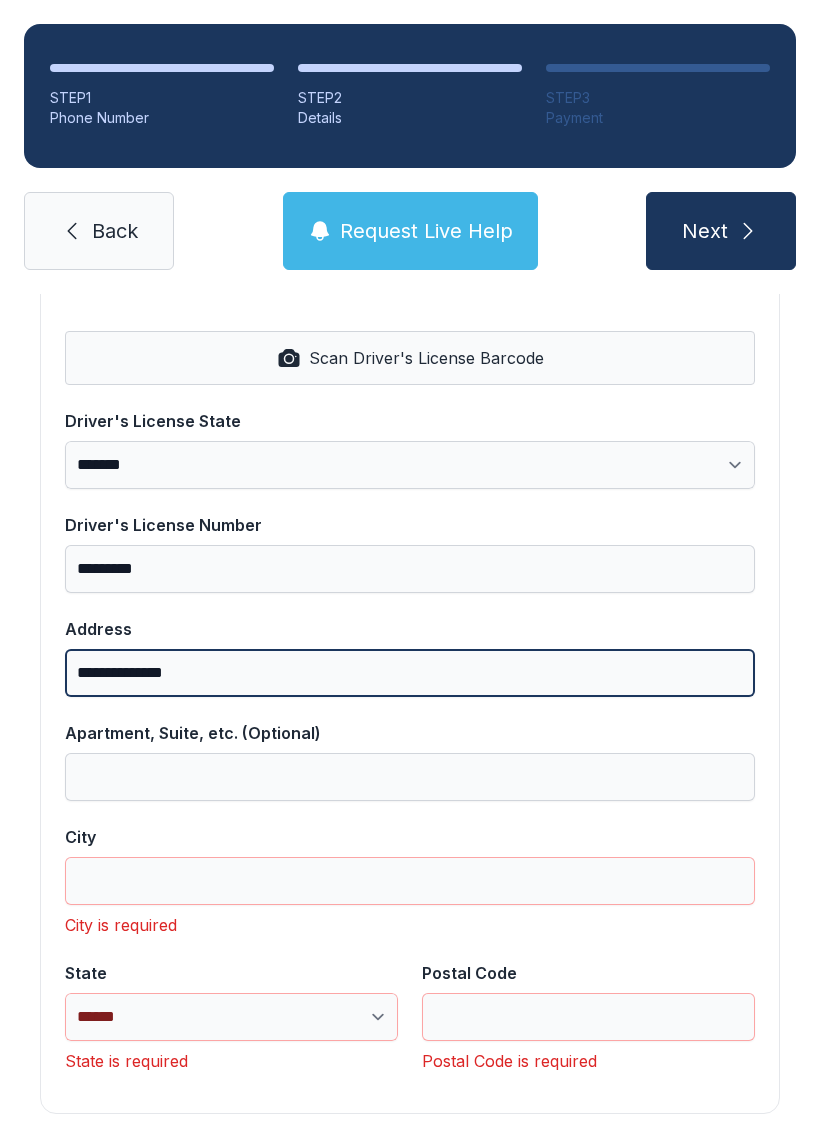 type on "**********" 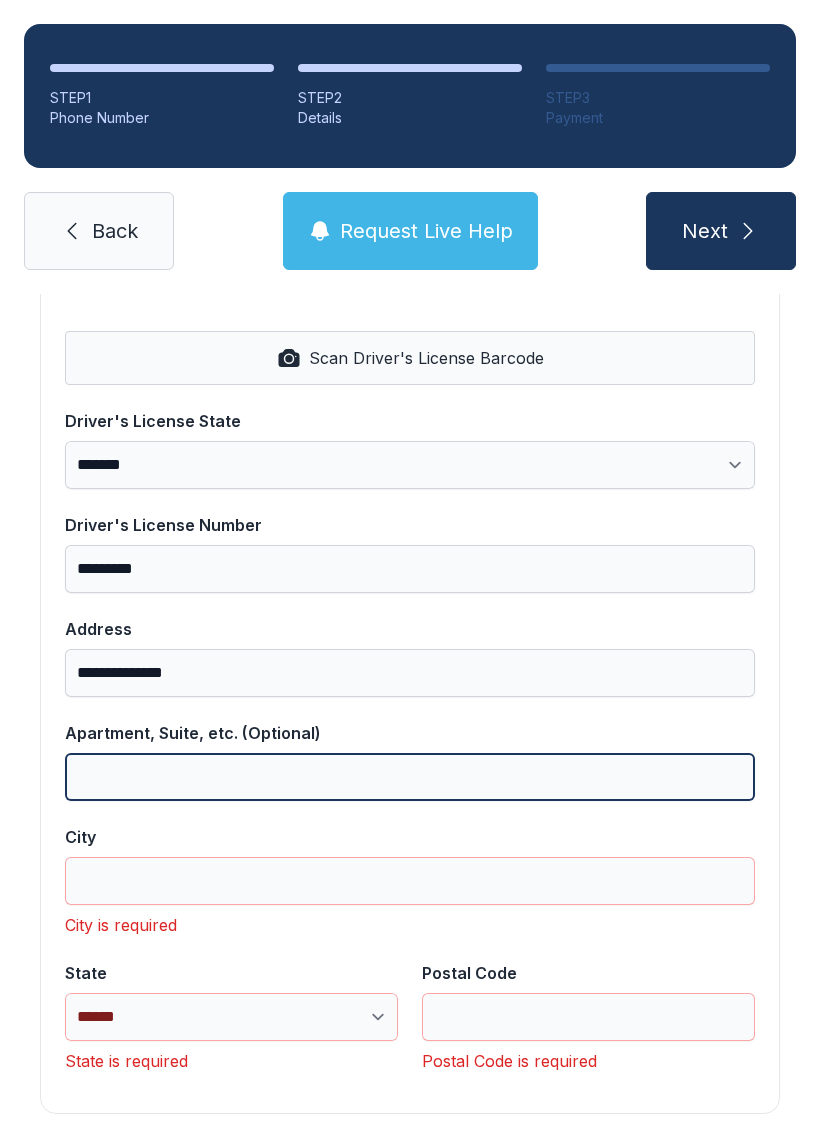click on "Apartment, Suite, etc. (Optional)" at bounding box center (410, 777) 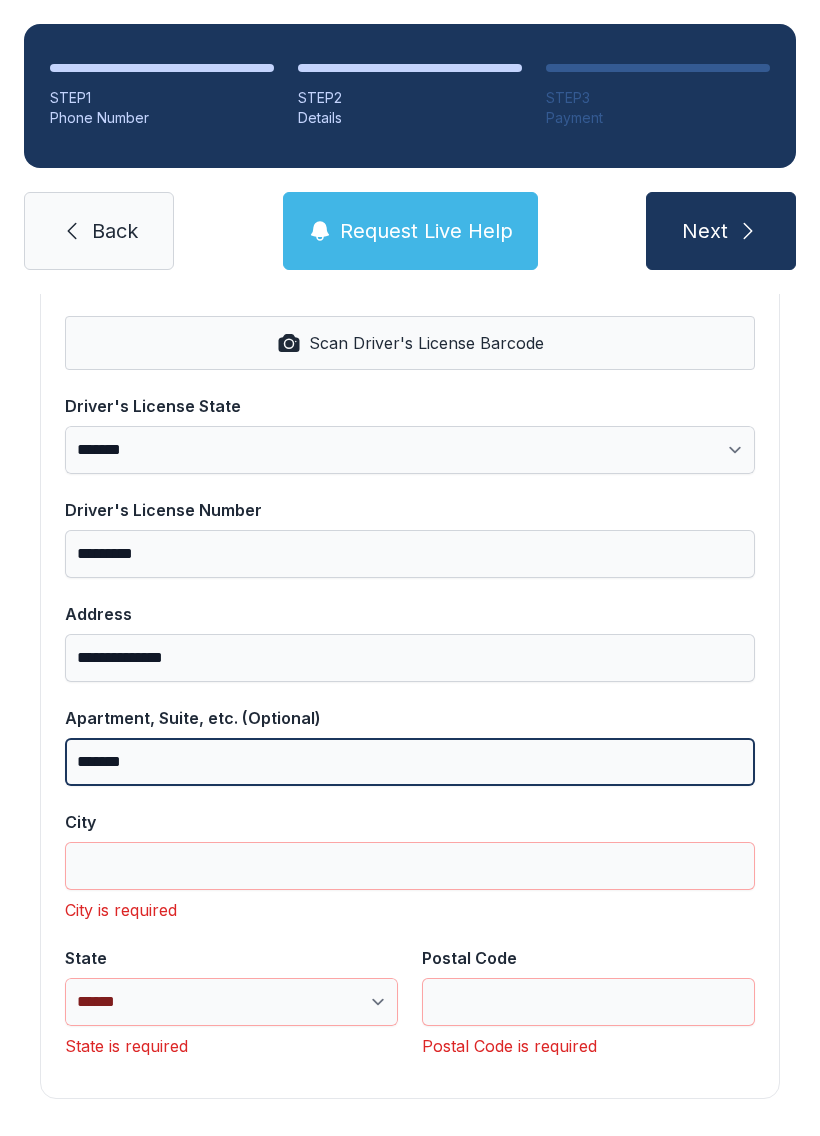 scroll, scrollTop: 870, scrollLeft: 0, axis: vertical 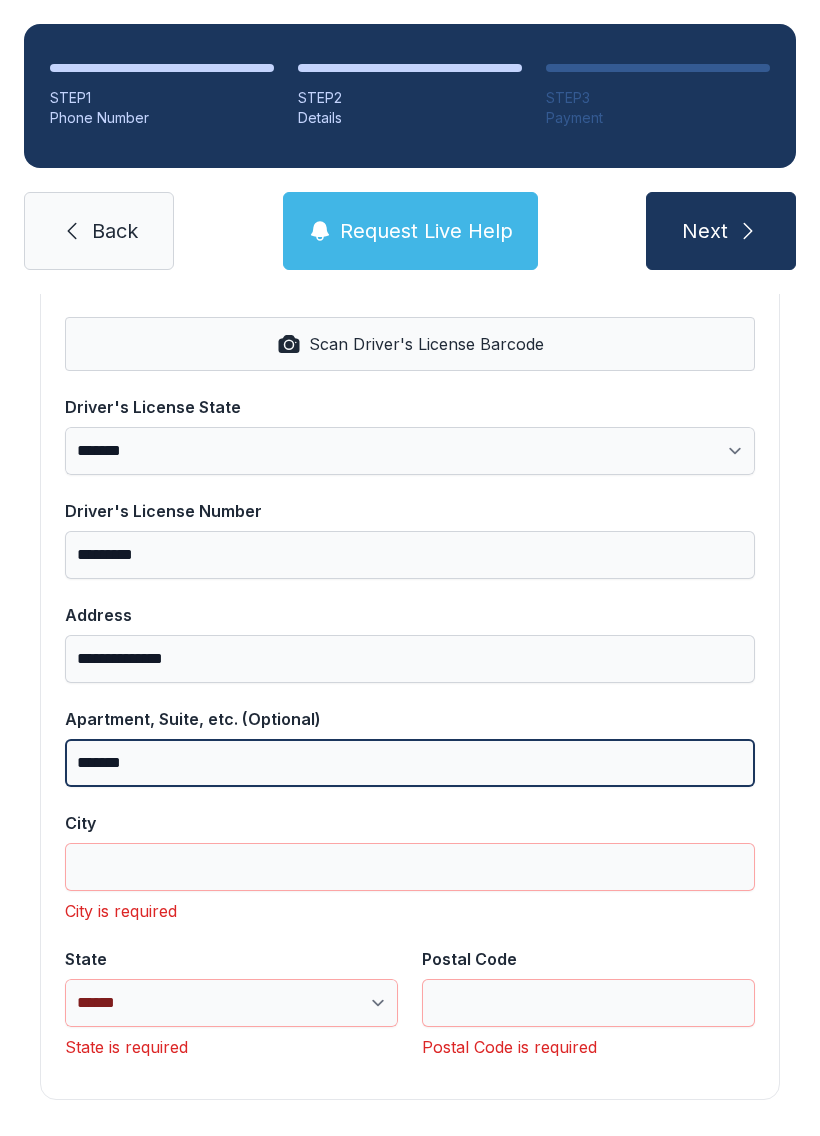 type on "*******" 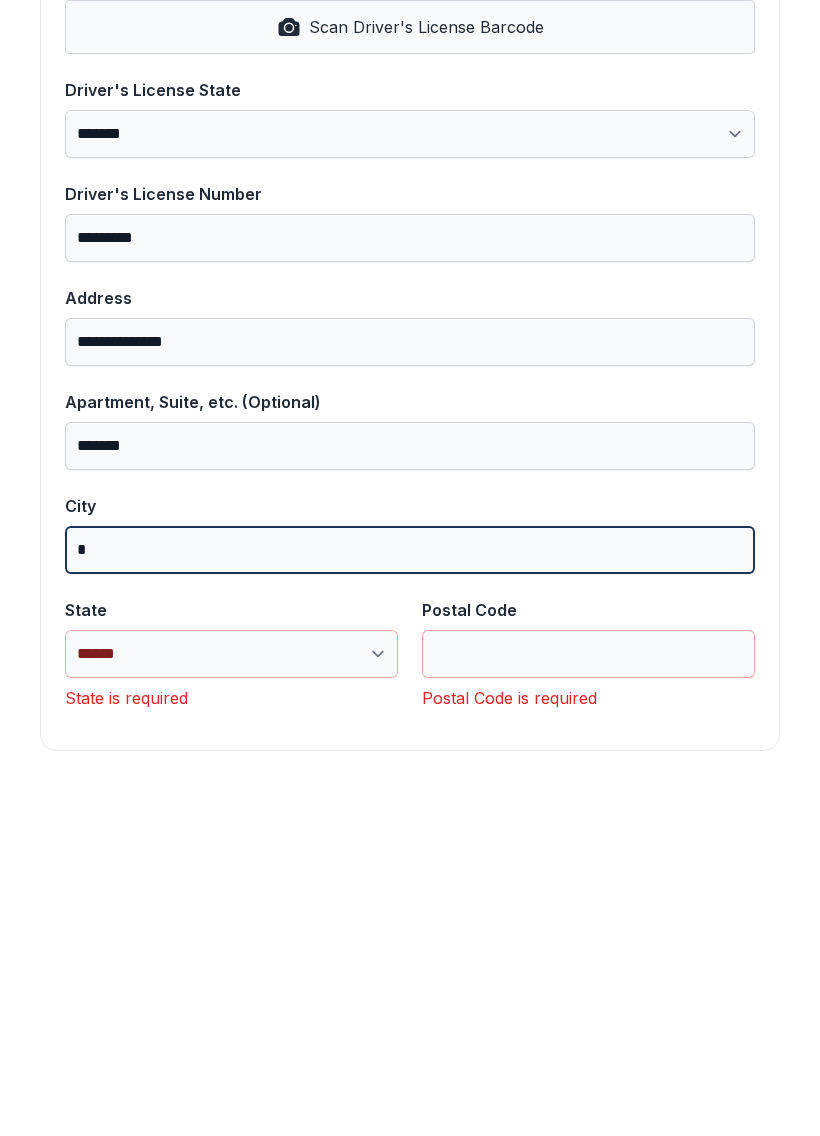 scroll, scrollTop: 838, scrollLeft: 0, axis: vertical 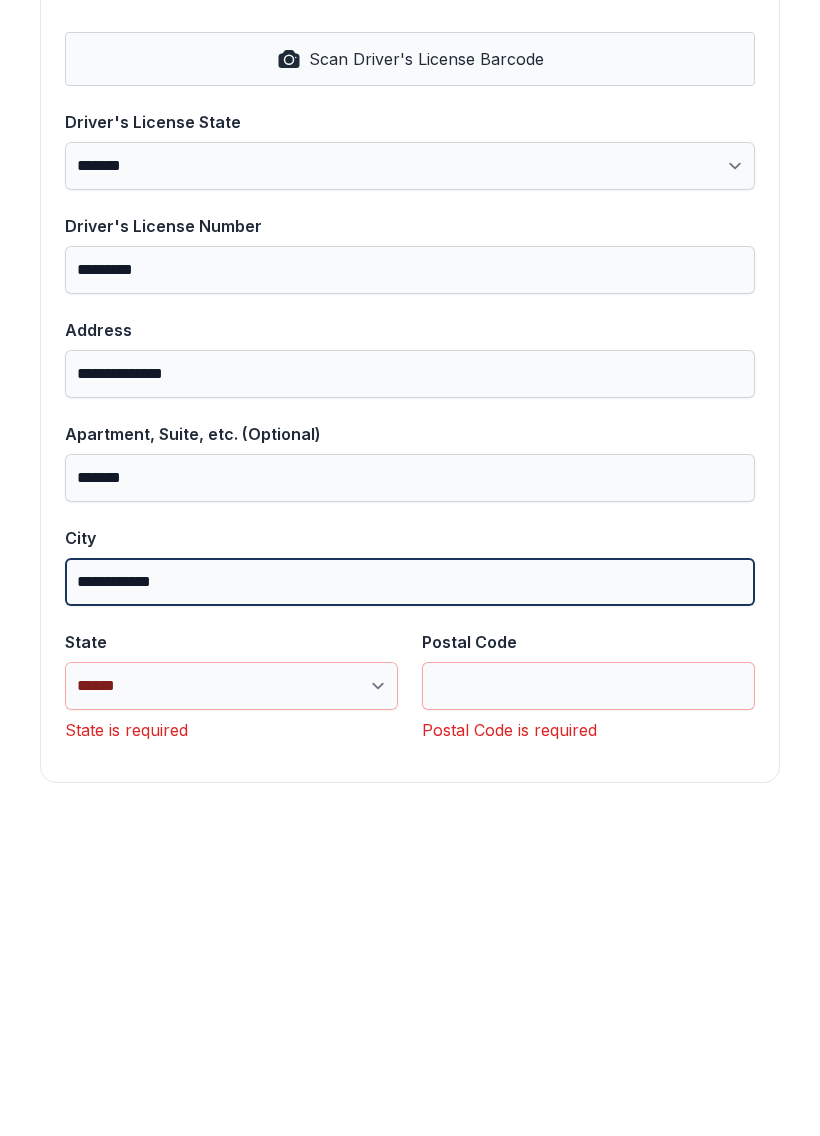 type on "**********" 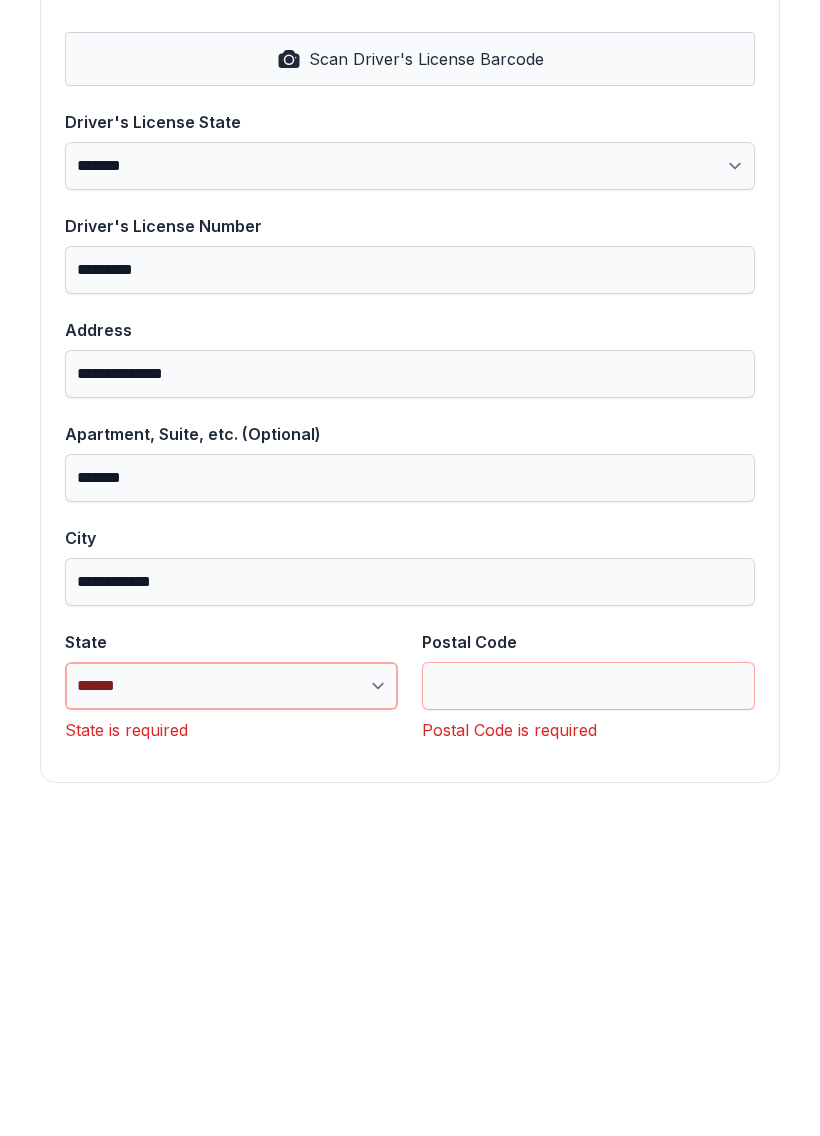 click on "**********" at bounding box center (231, 1003) 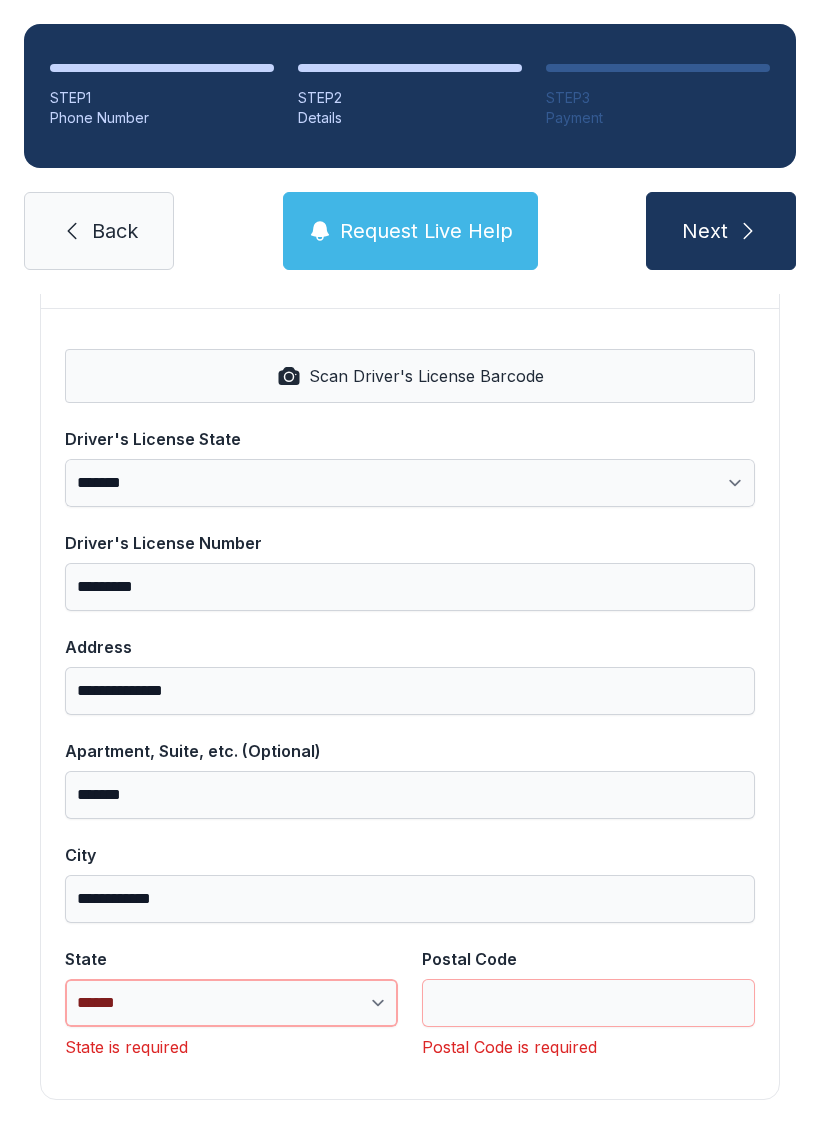 select on "**" 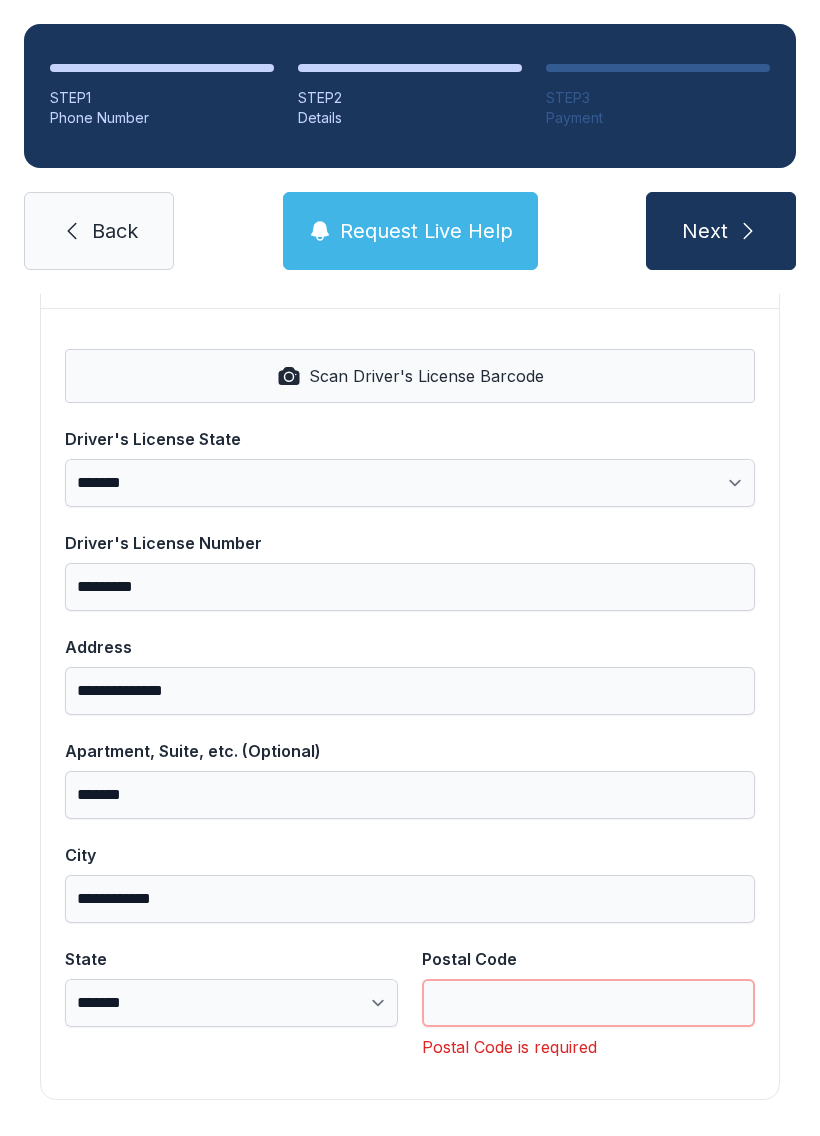 click on "Postal Code" at bounding box center [588, 1003] 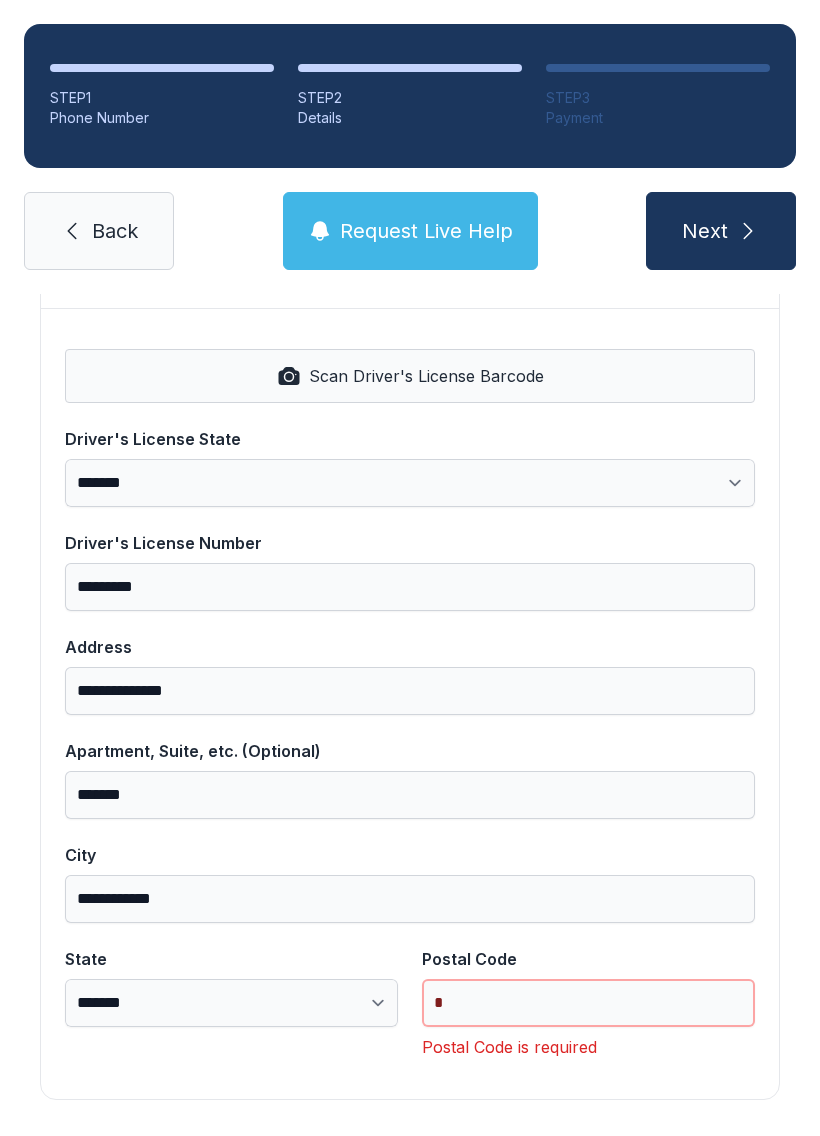 scroll, scrollTop: 806, scrollLeft: 0, axis: vertical 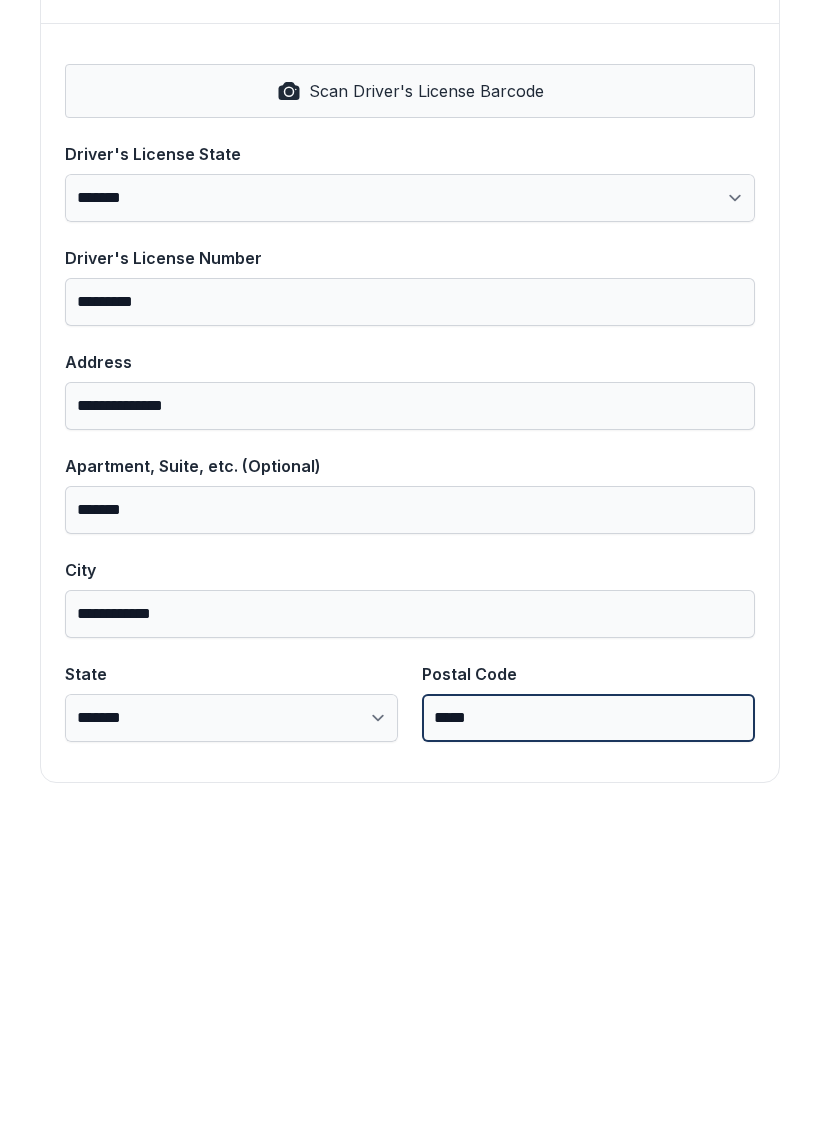 type on "*****" 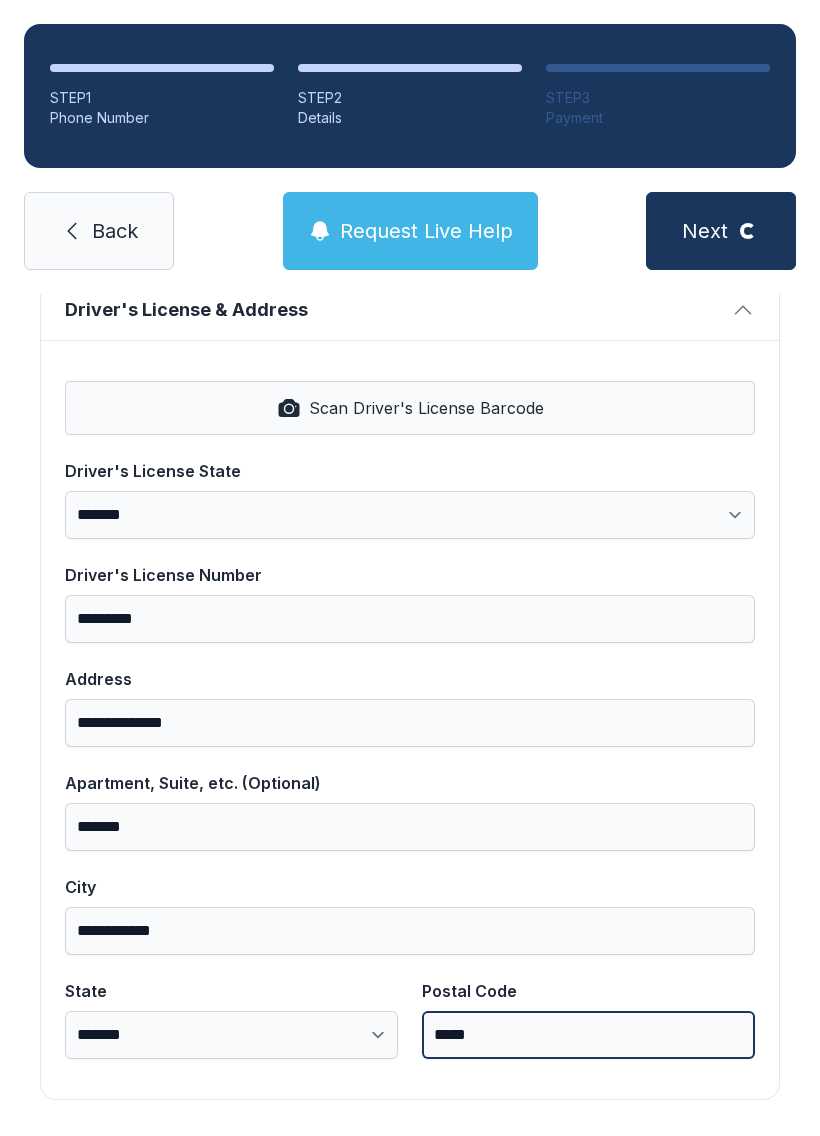 scroll, scrollTop: 0, scrollLeft: 0, axis: both 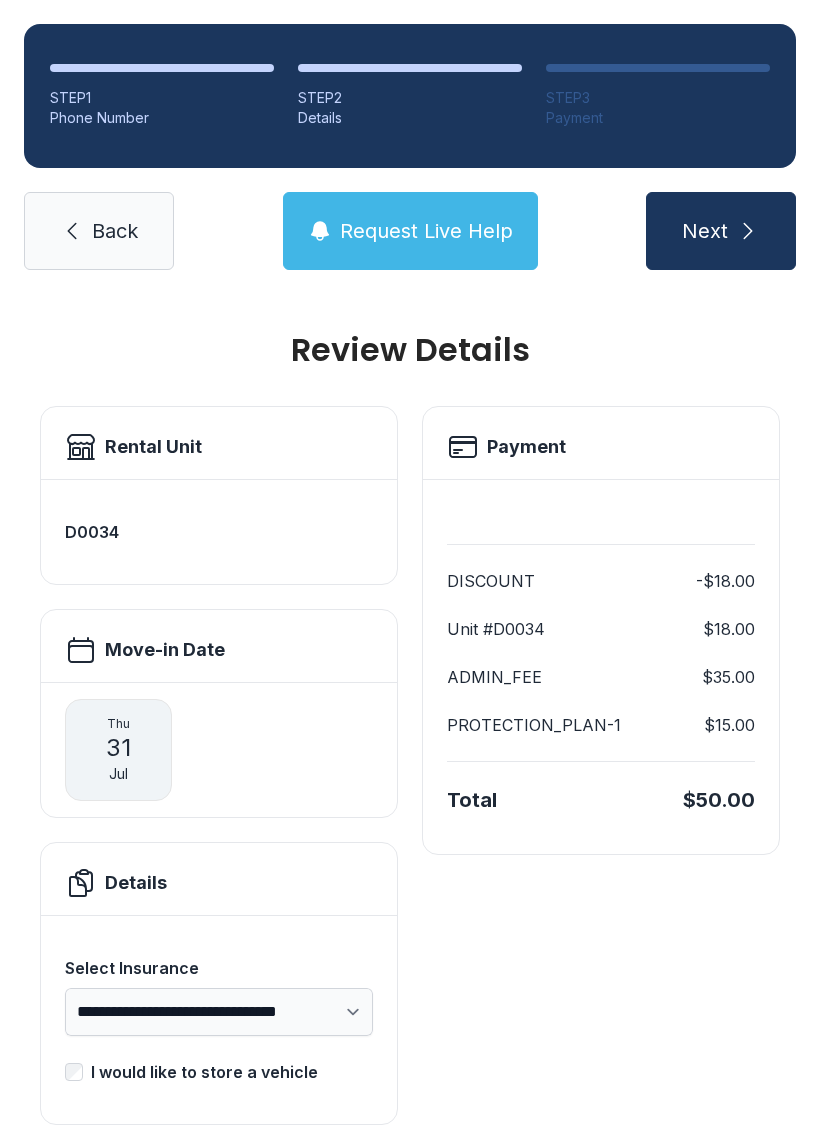 click 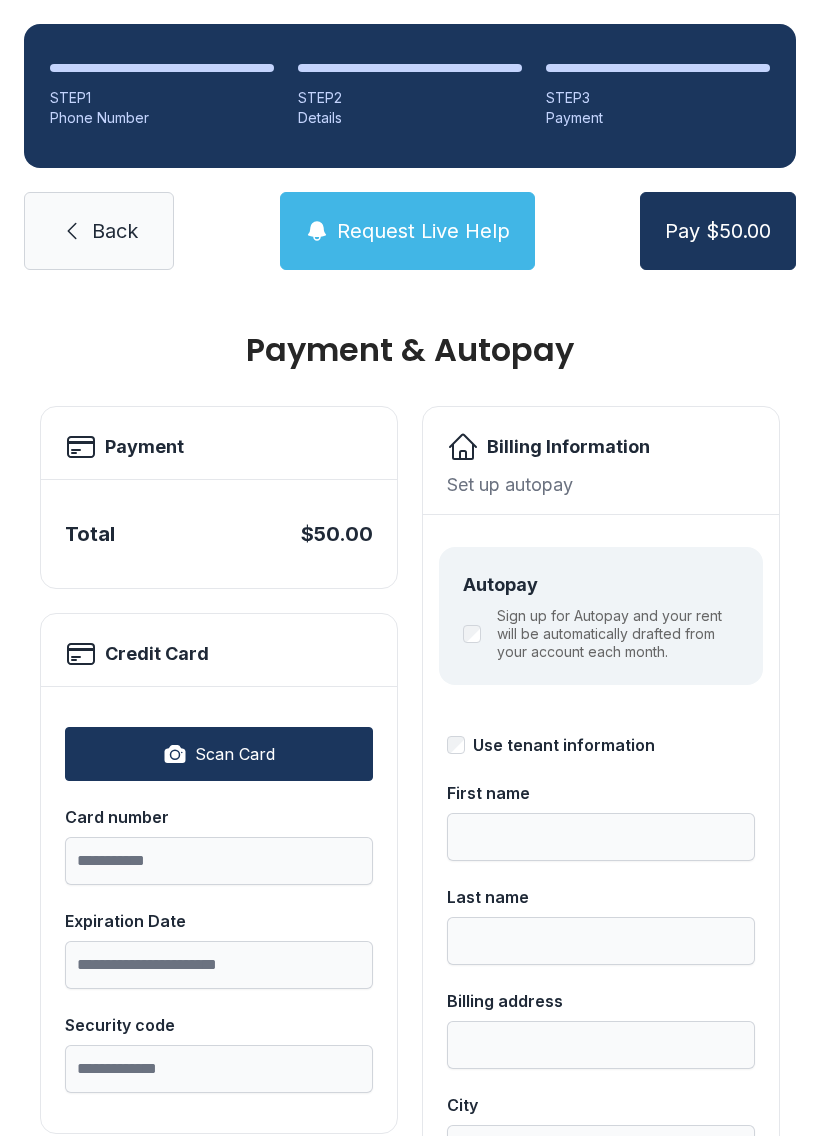 scroll, scrollTop: 0, scrollLeft: 0, axis: both 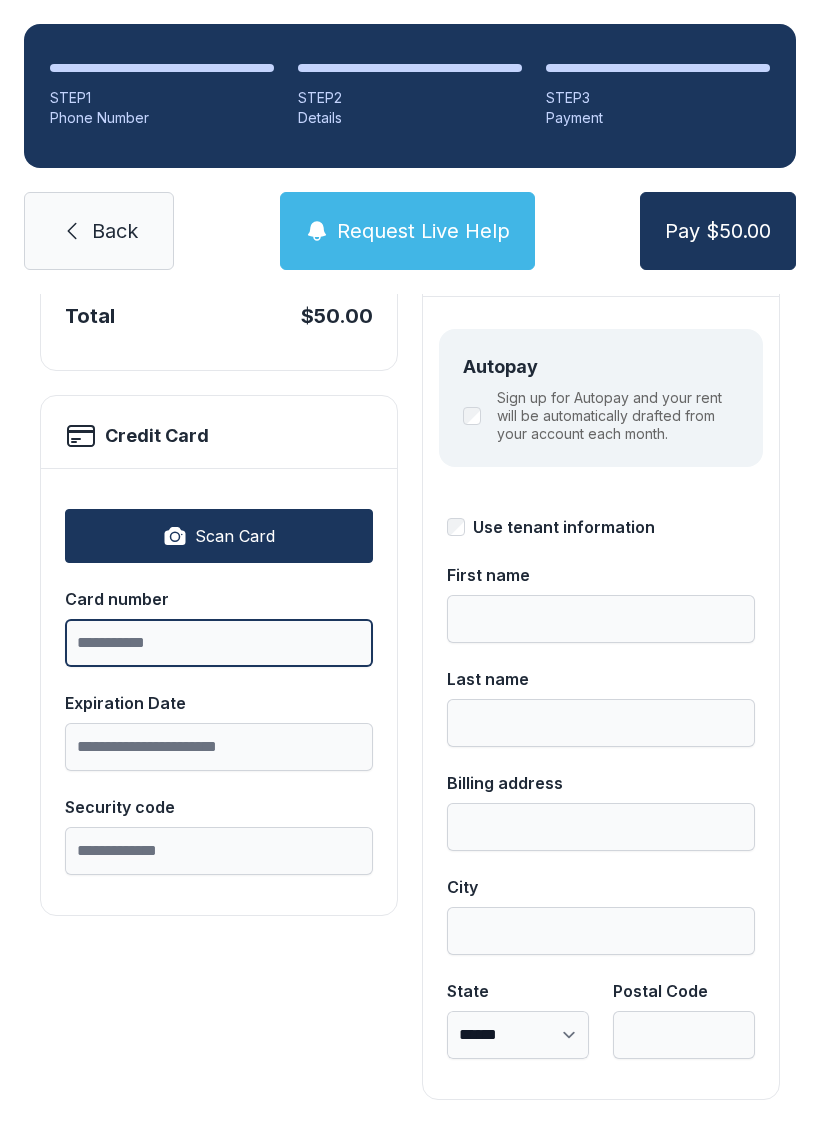 click on "Card number" at bounding box center (219, 643) 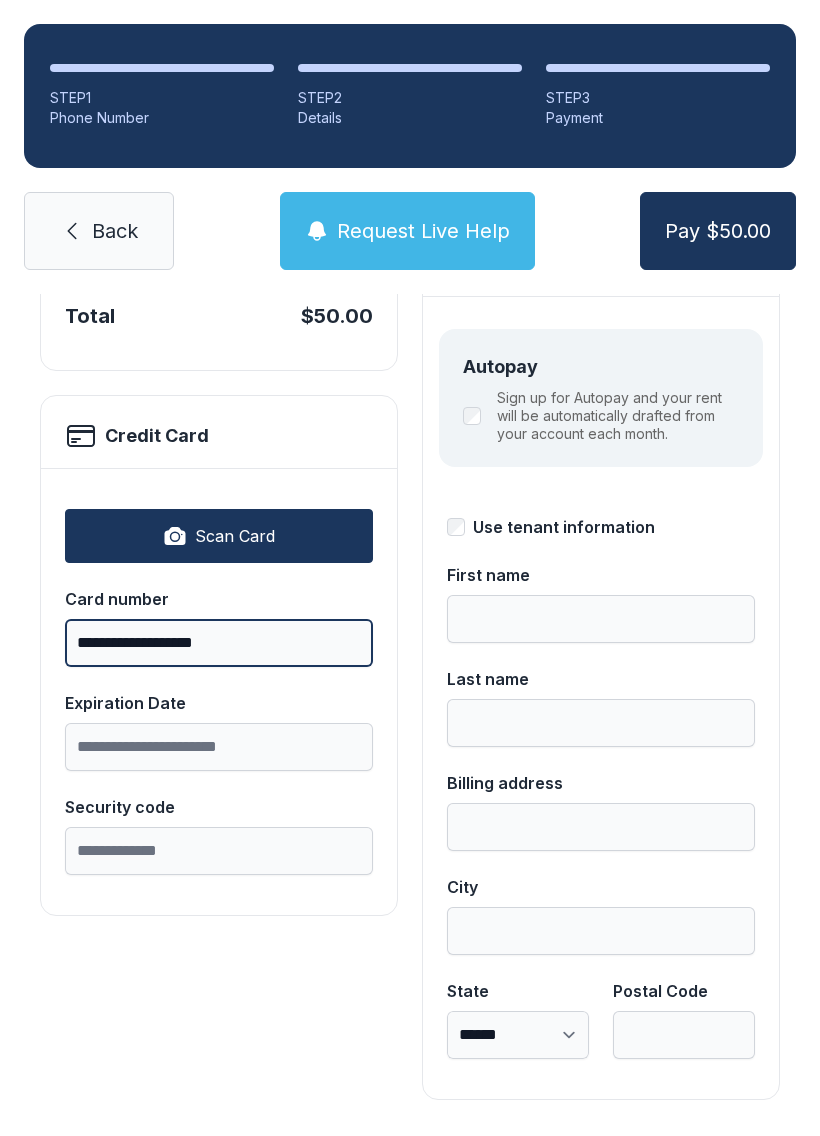 type on "**********" 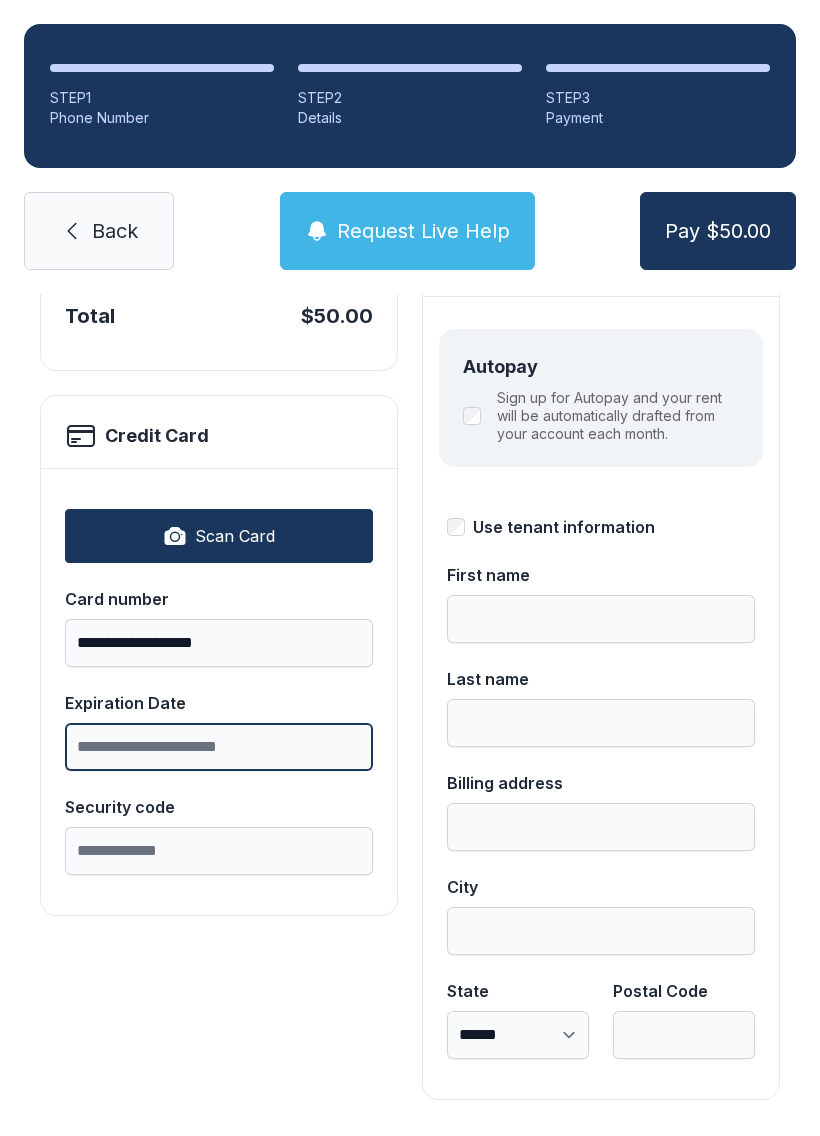 click on "Expiration Date" at bounding box center [219, 747] 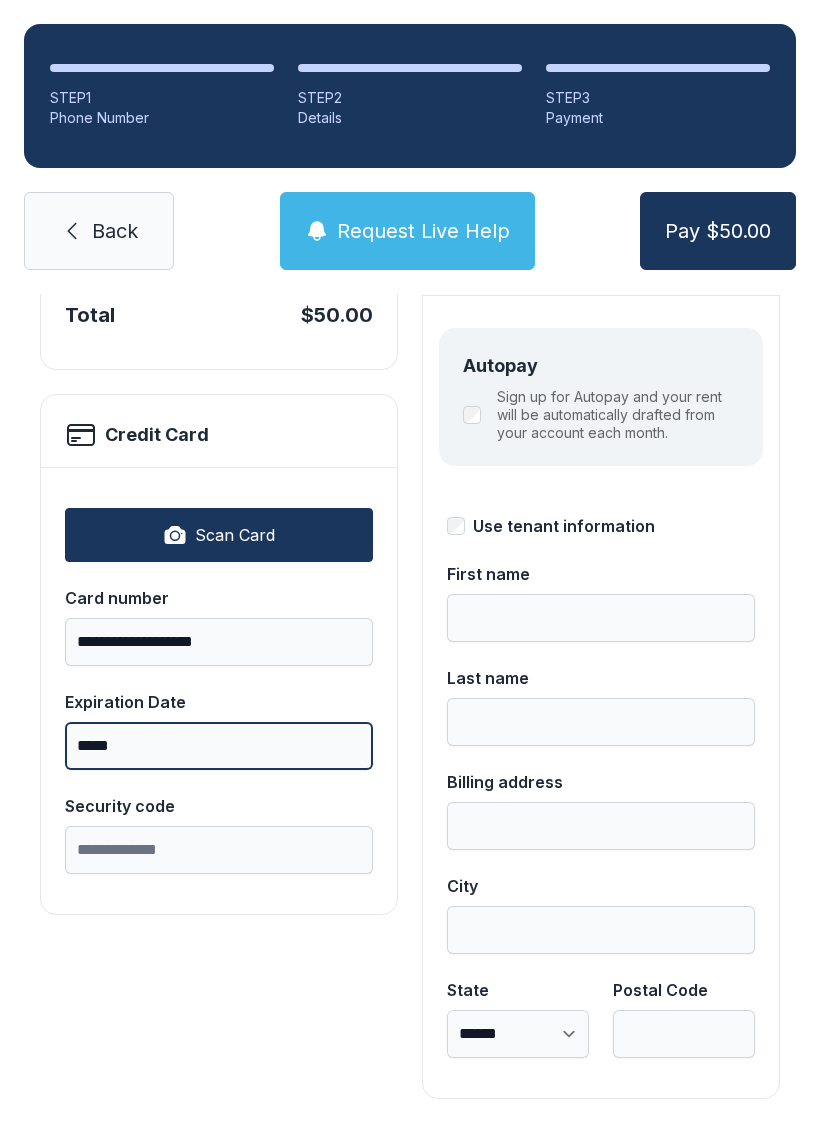 scroll, scrollTop: 218, scrollLeft: 0, axis: vertical 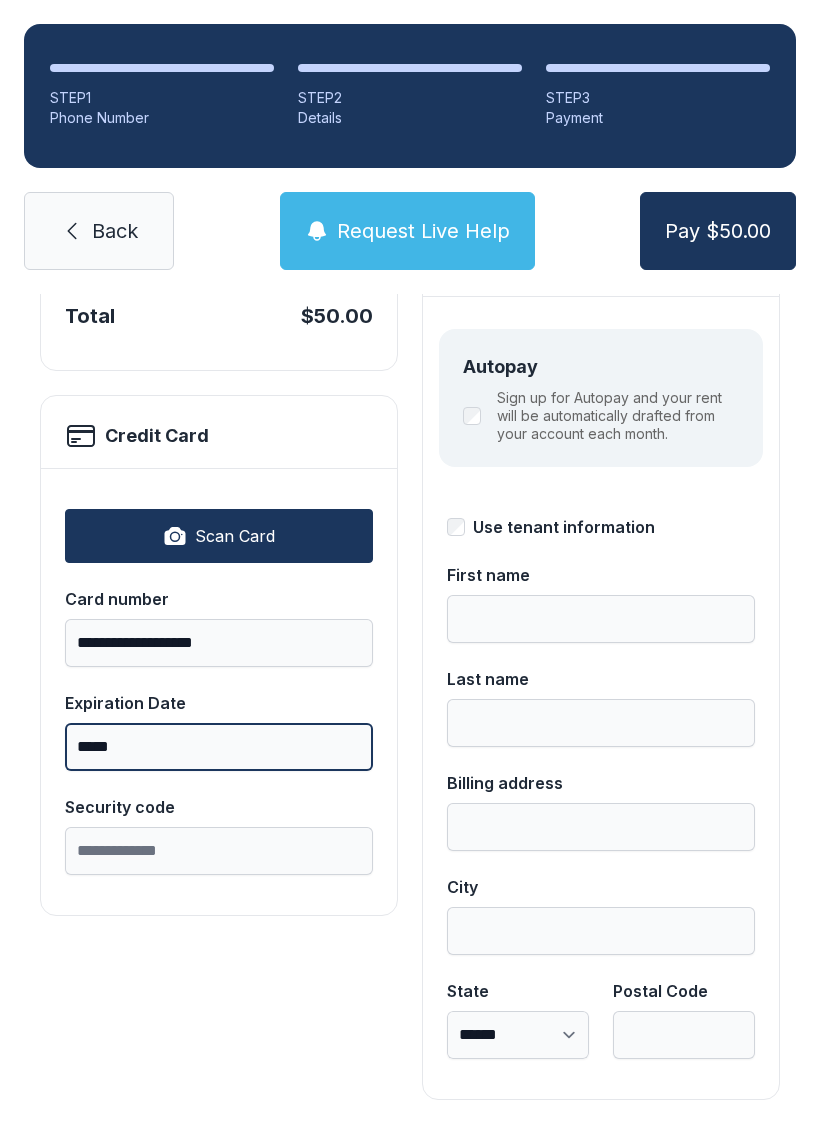 type on "*****" 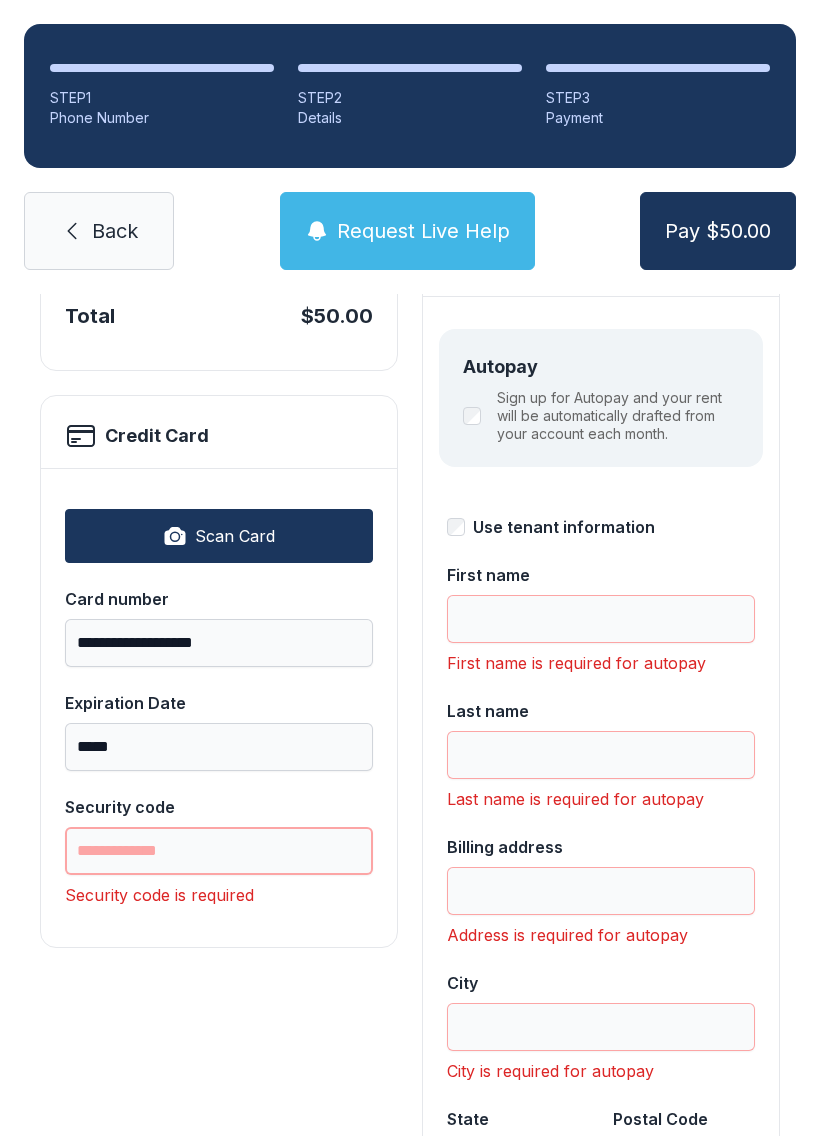 scroll, scrollTop: 44, scrollLeft: 0, axis: vertical 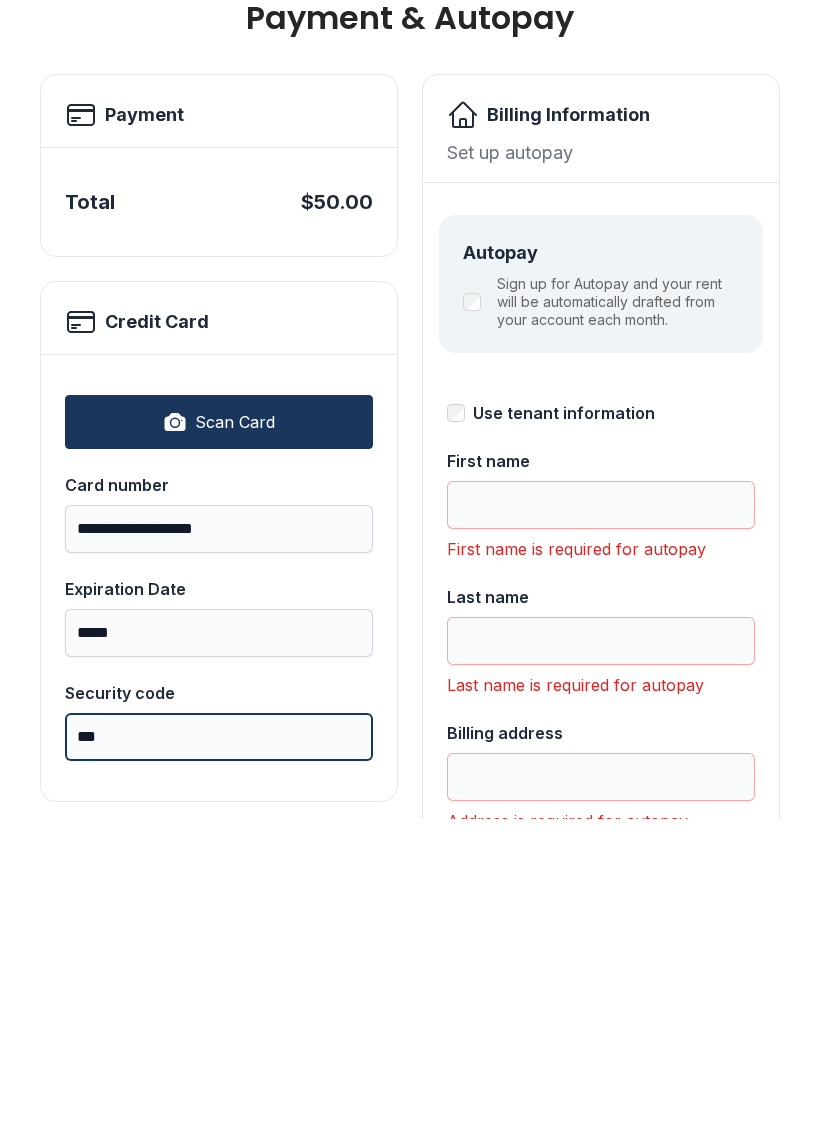 type on "***" 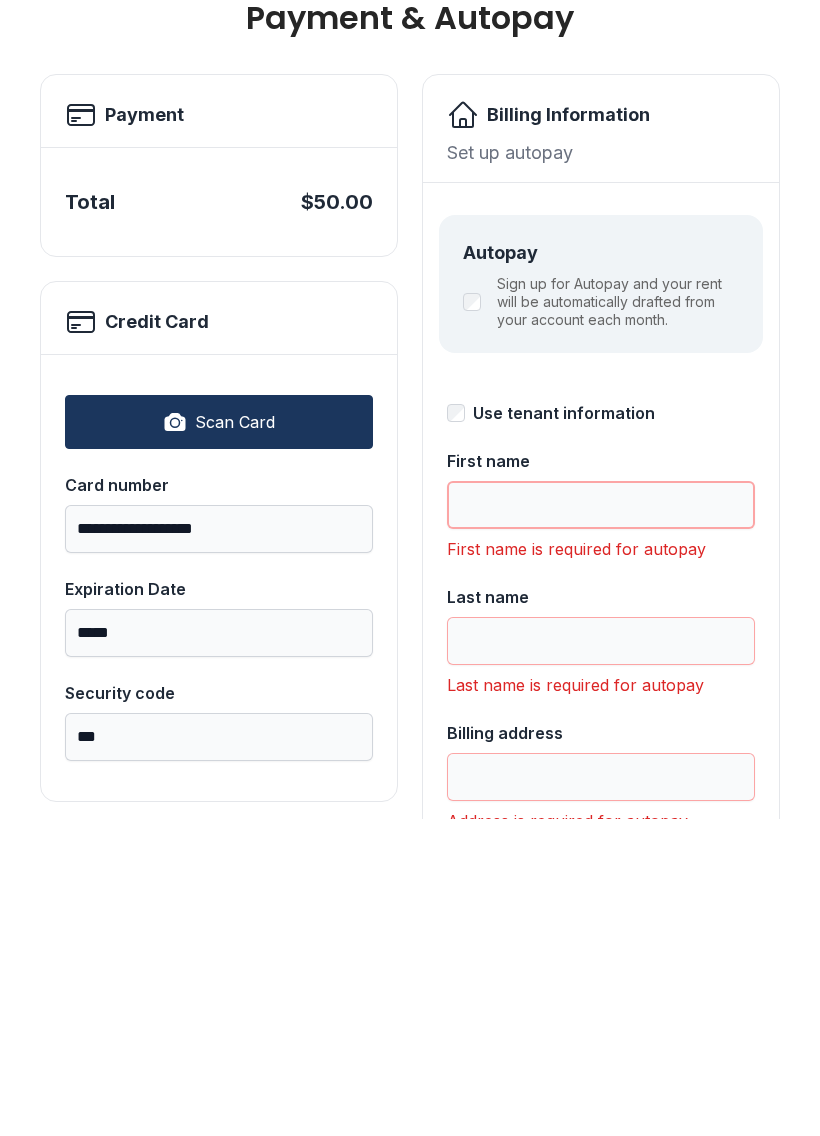 click on "First name" at bounding box center [601, 822] 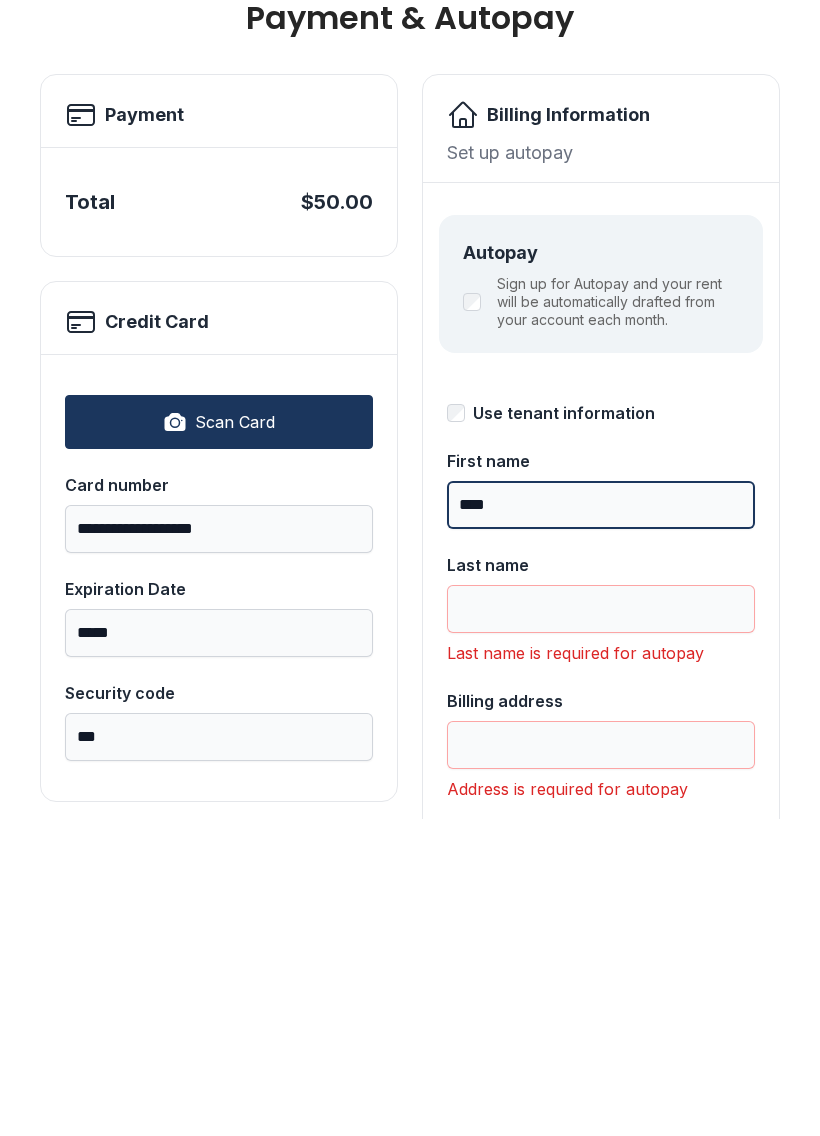 type on "****" 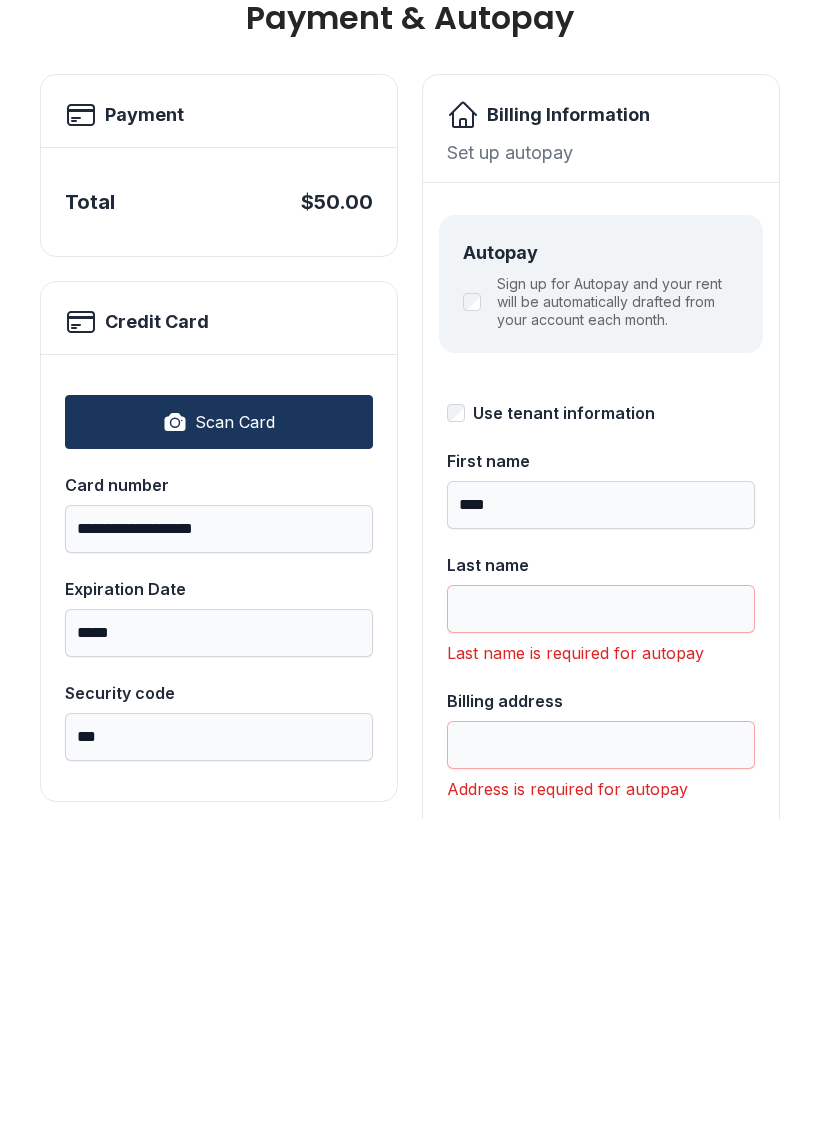 click on "Last name" at bounding box center [601, 926] 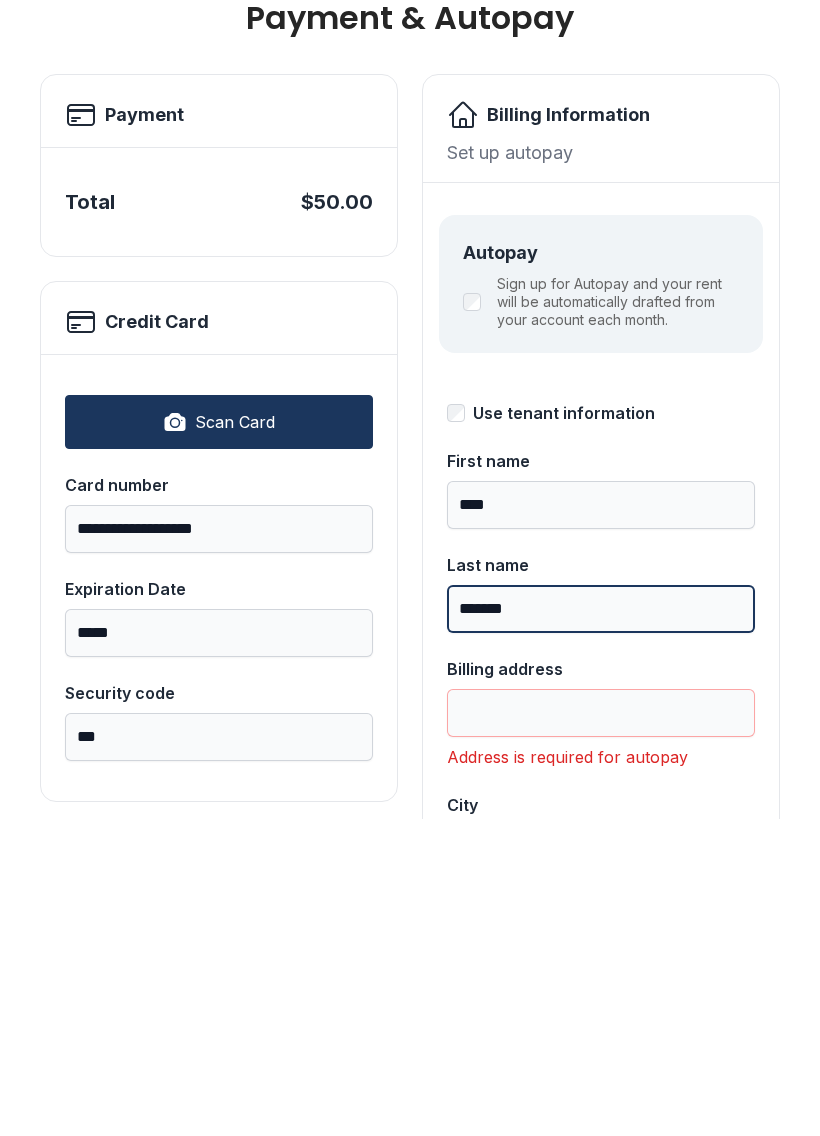 type on "*******" 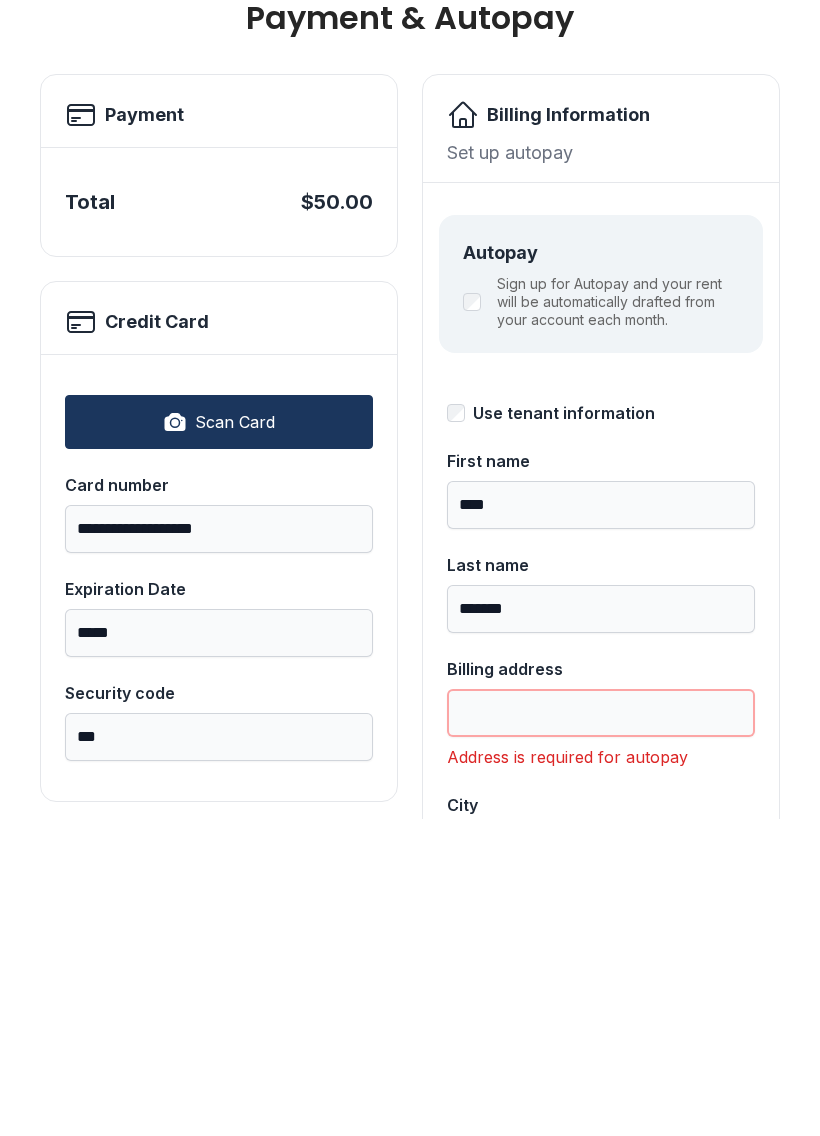 click on "Billing address" at bounding box center (601, 1030) 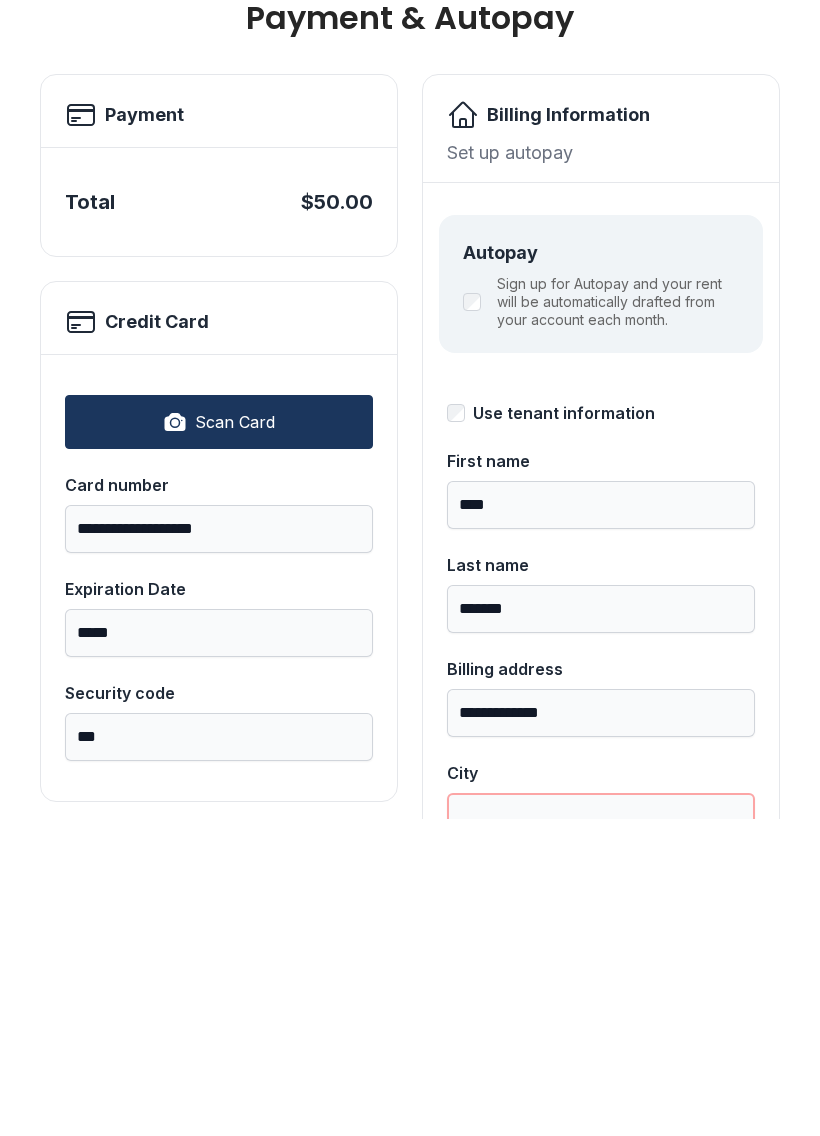 click on "City" at bounding box center (601, 1134) 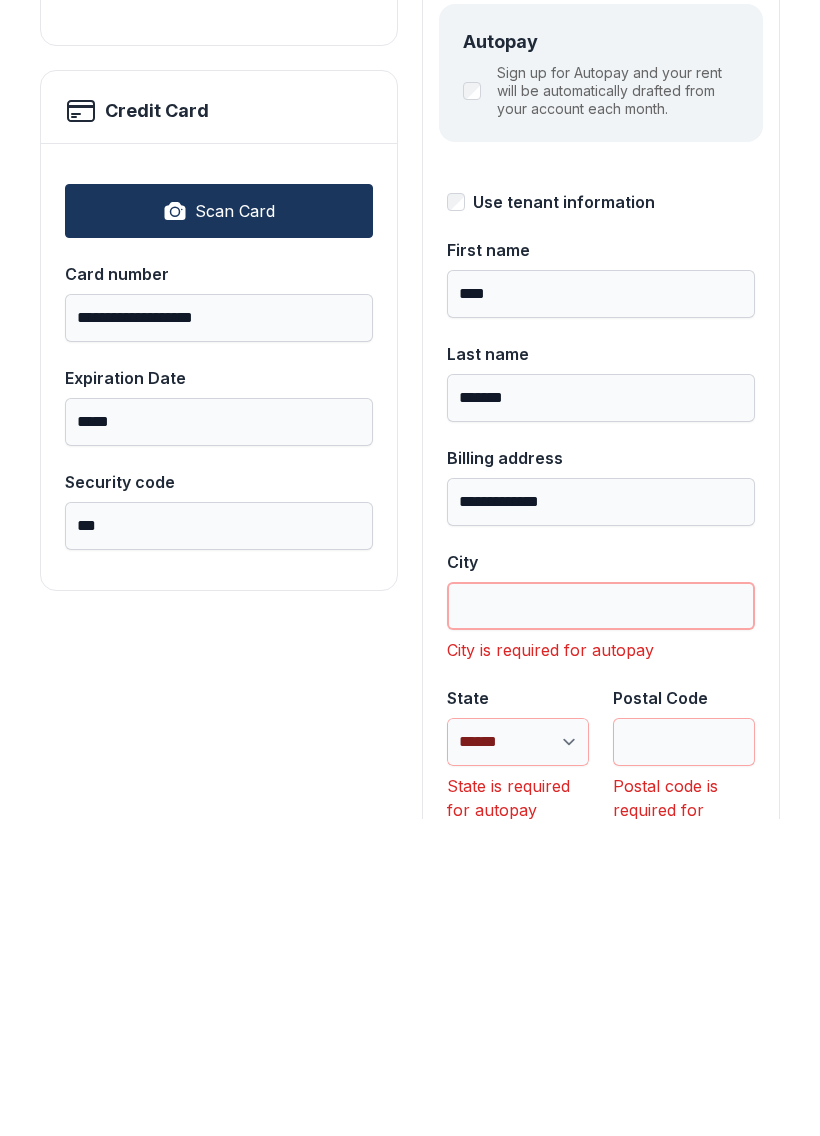 scroll, scrollTop: 225, scrollLeft: 0, axis: vertical 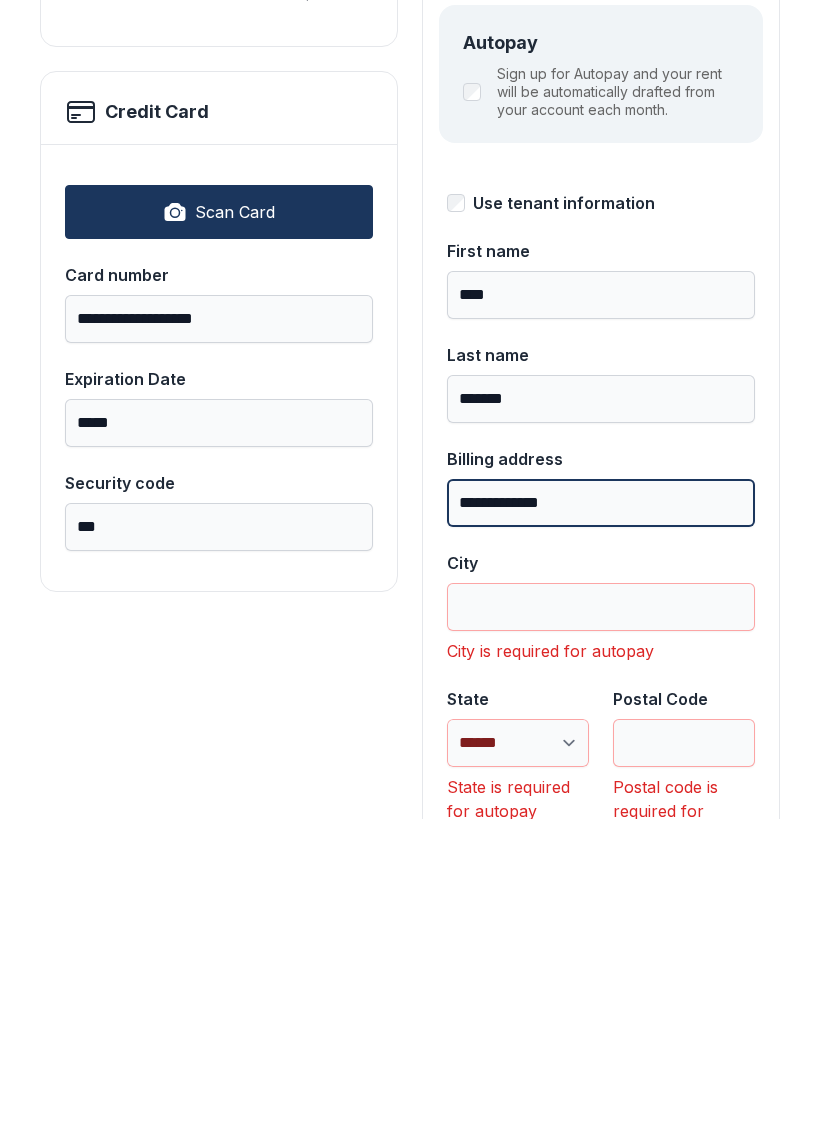 click on "**********" at bounding box center (601, 820) 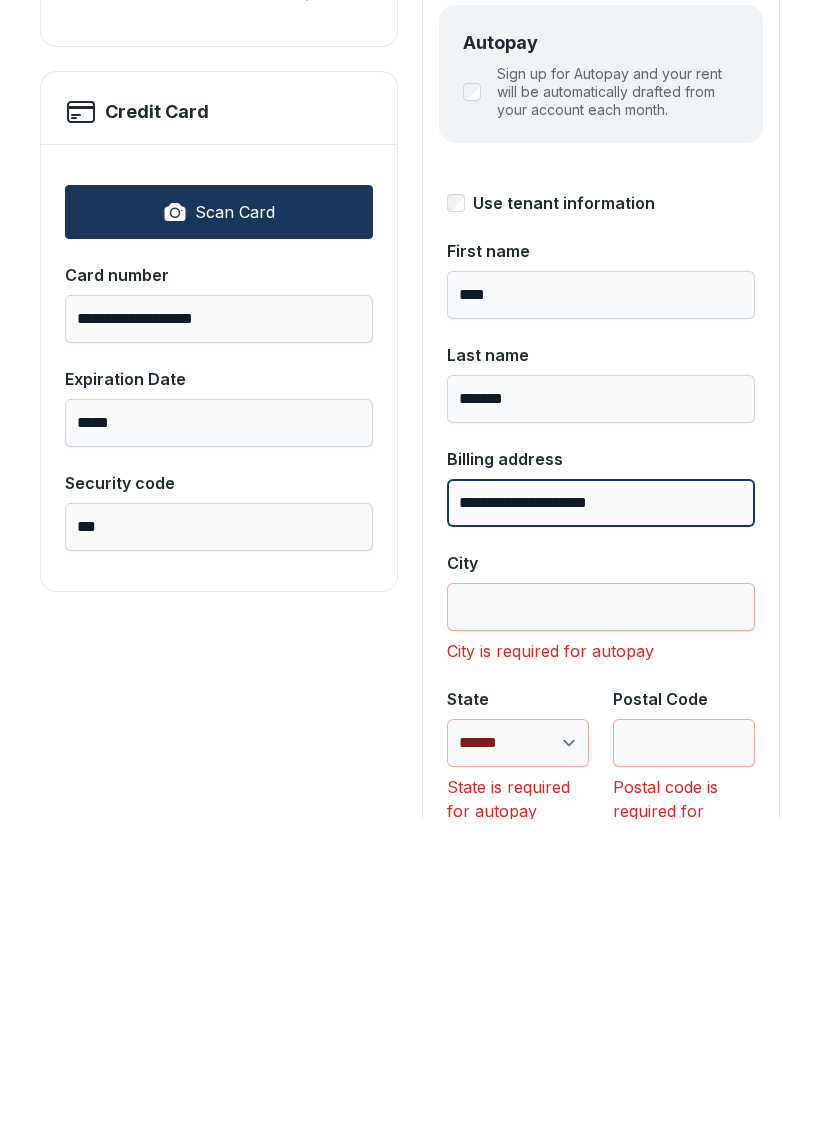 type on "**********" 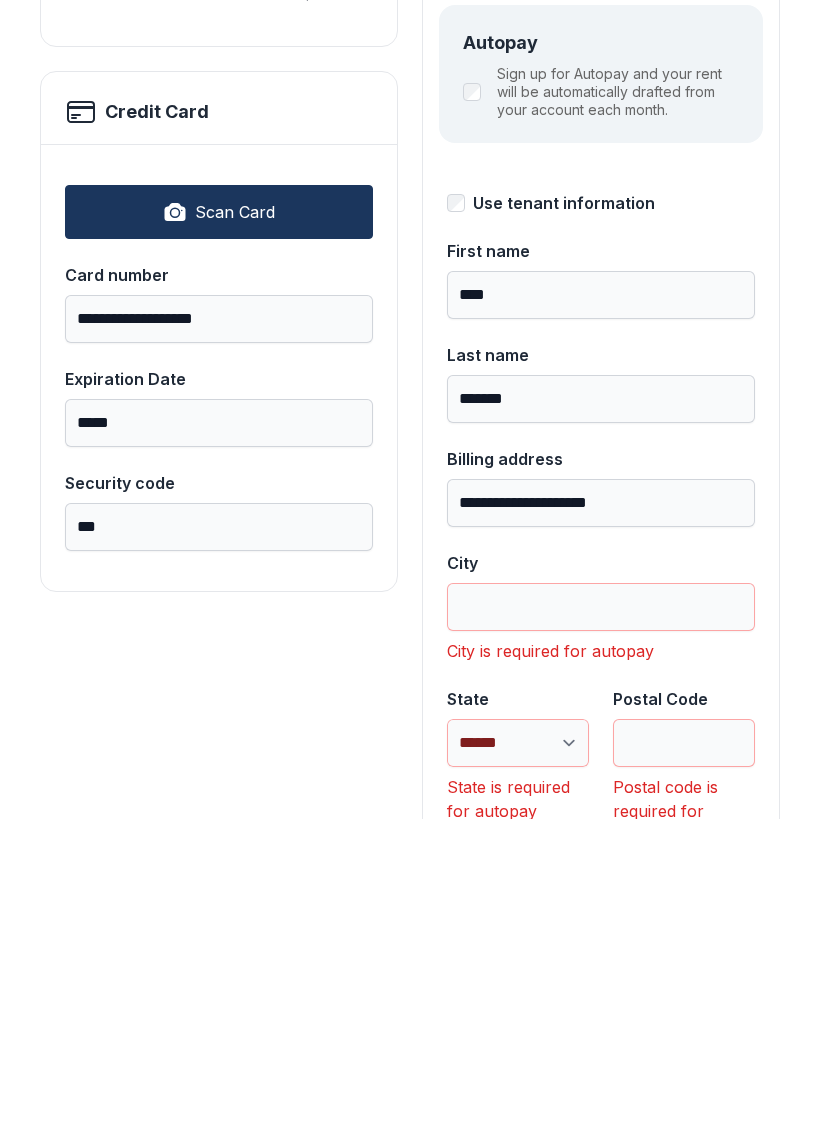 click on "City" at bounding box center [601, 908] 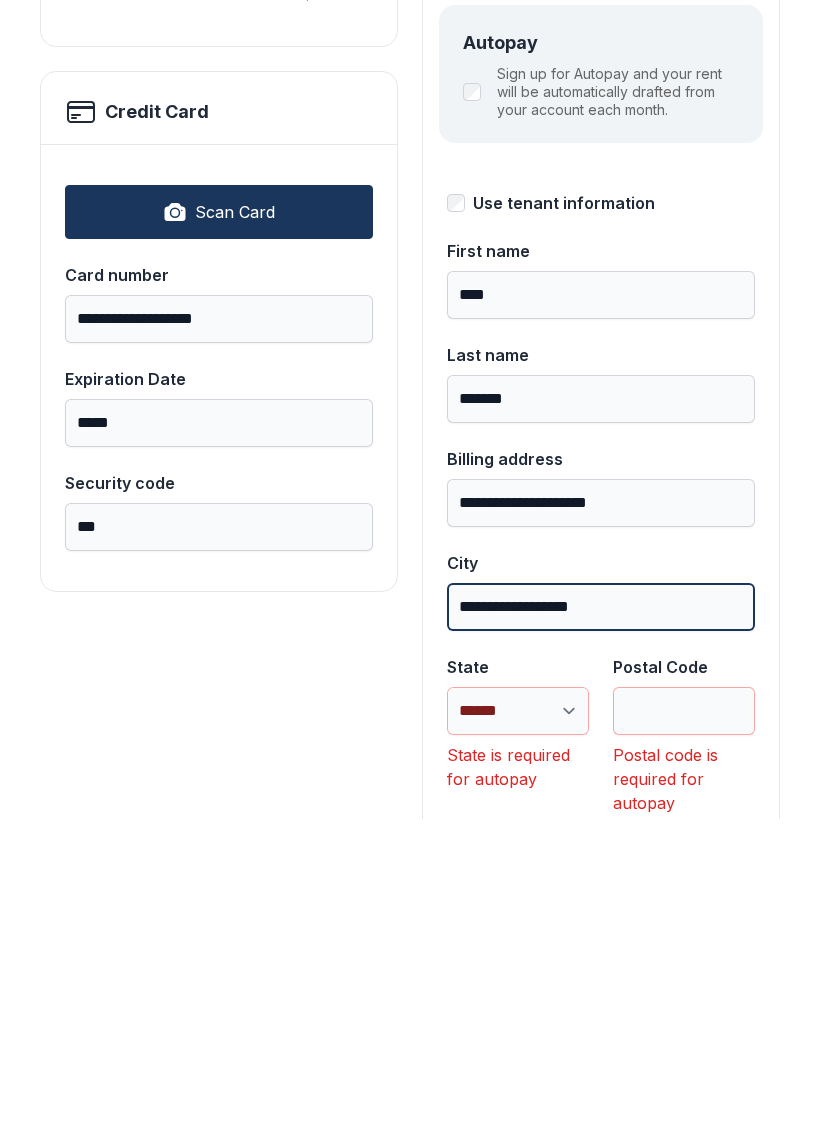 type on "**********" 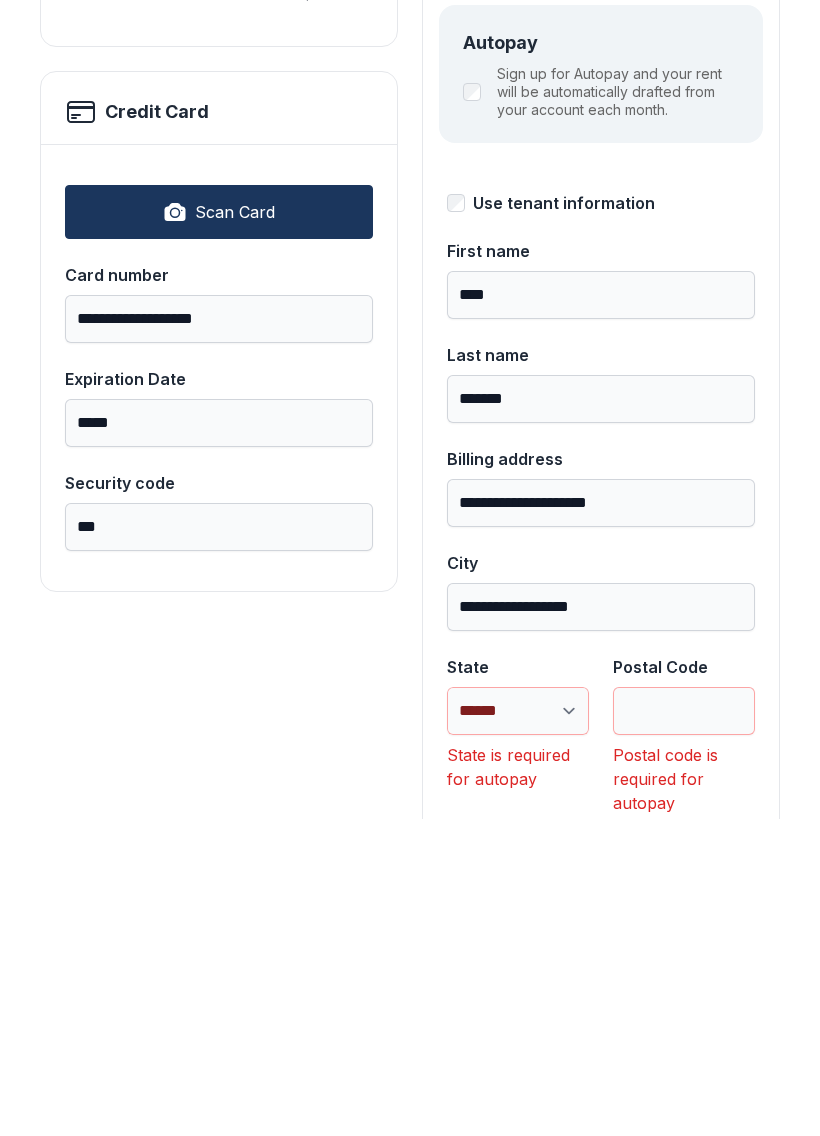 click on "**********" at bounding box center [518, 1028] 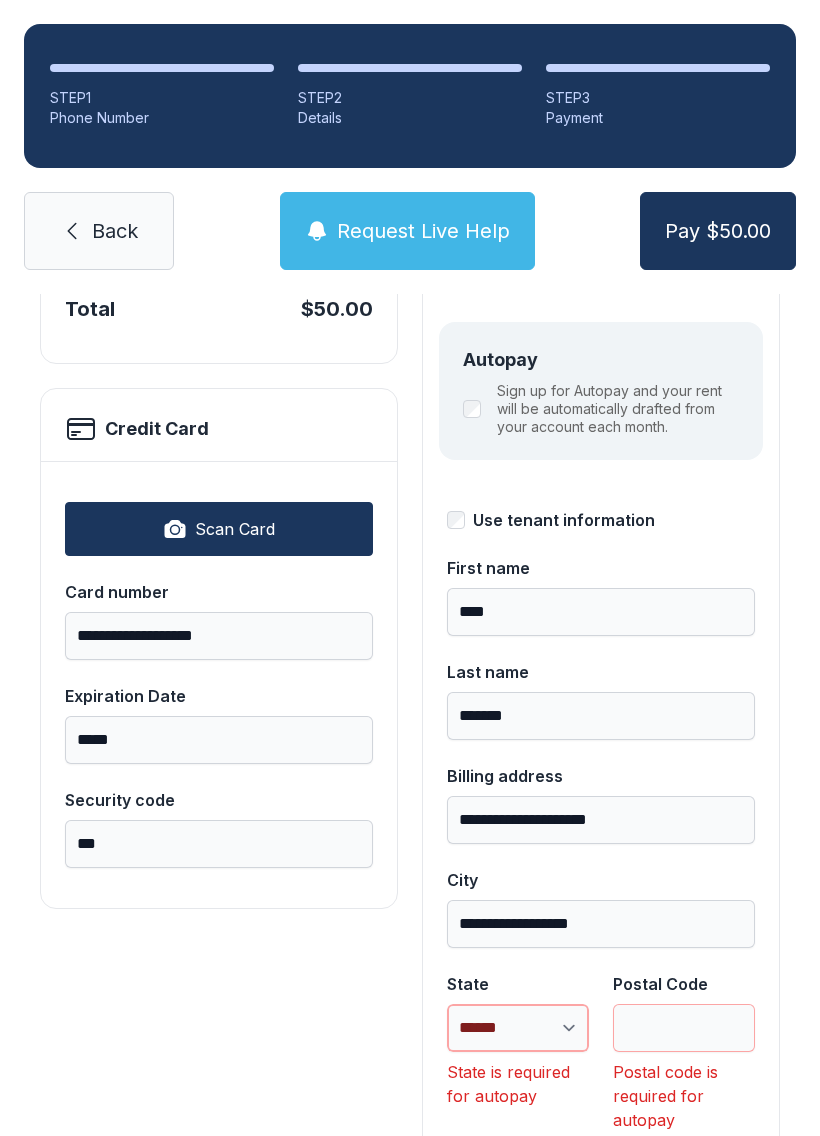 select on "**" 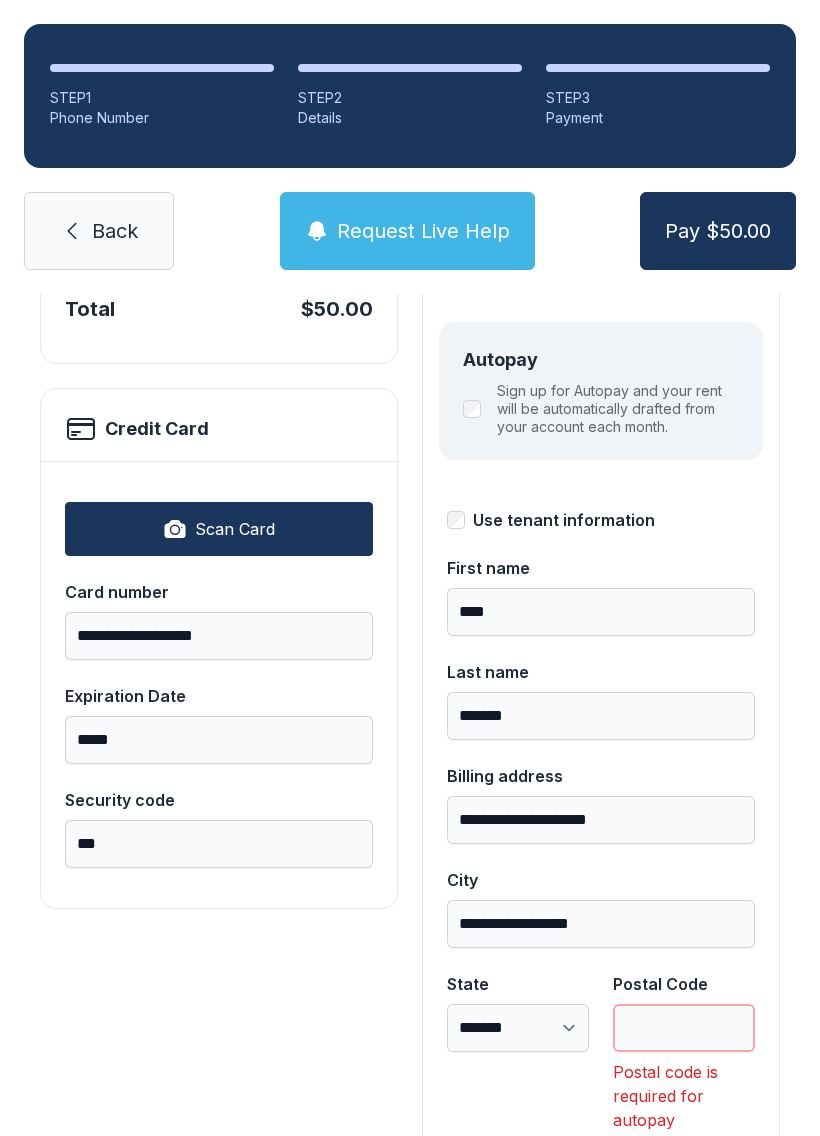 click on "Postal Code" at bounding box center [684, 1028] 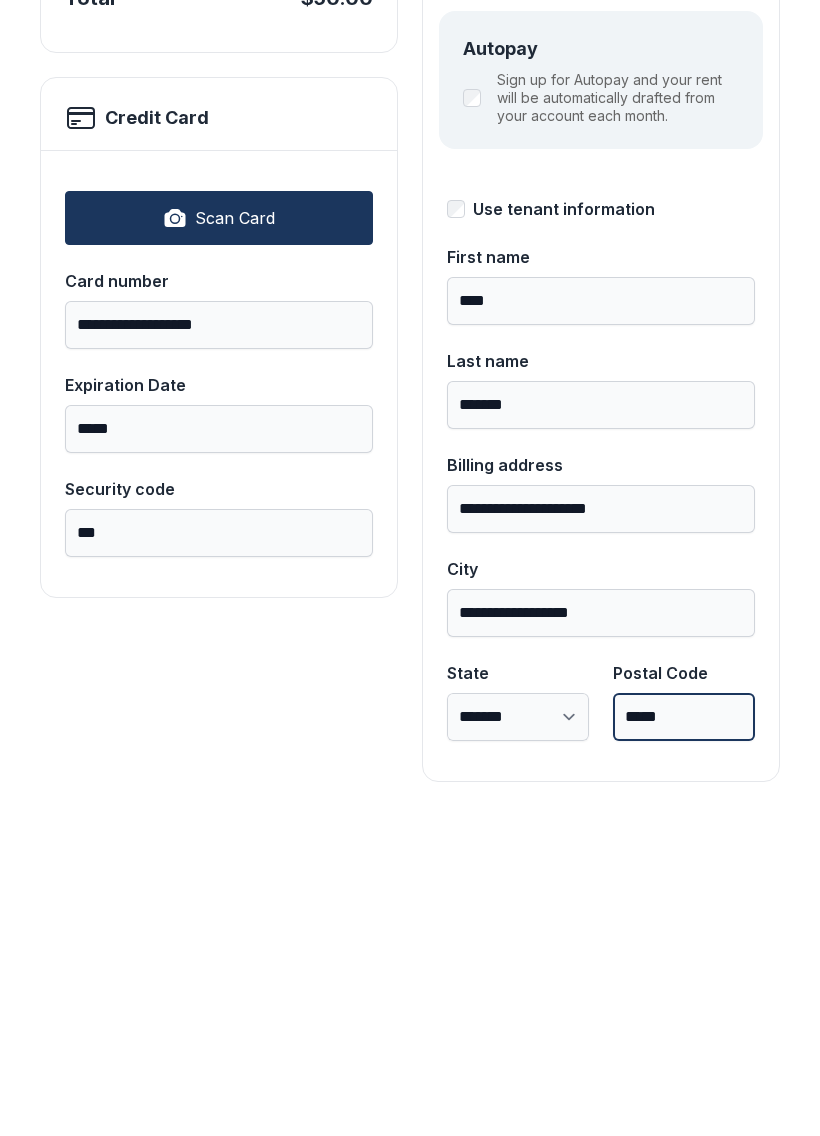 scroll, scrollTop: 218, scrollLeft: 0, axis: vertical 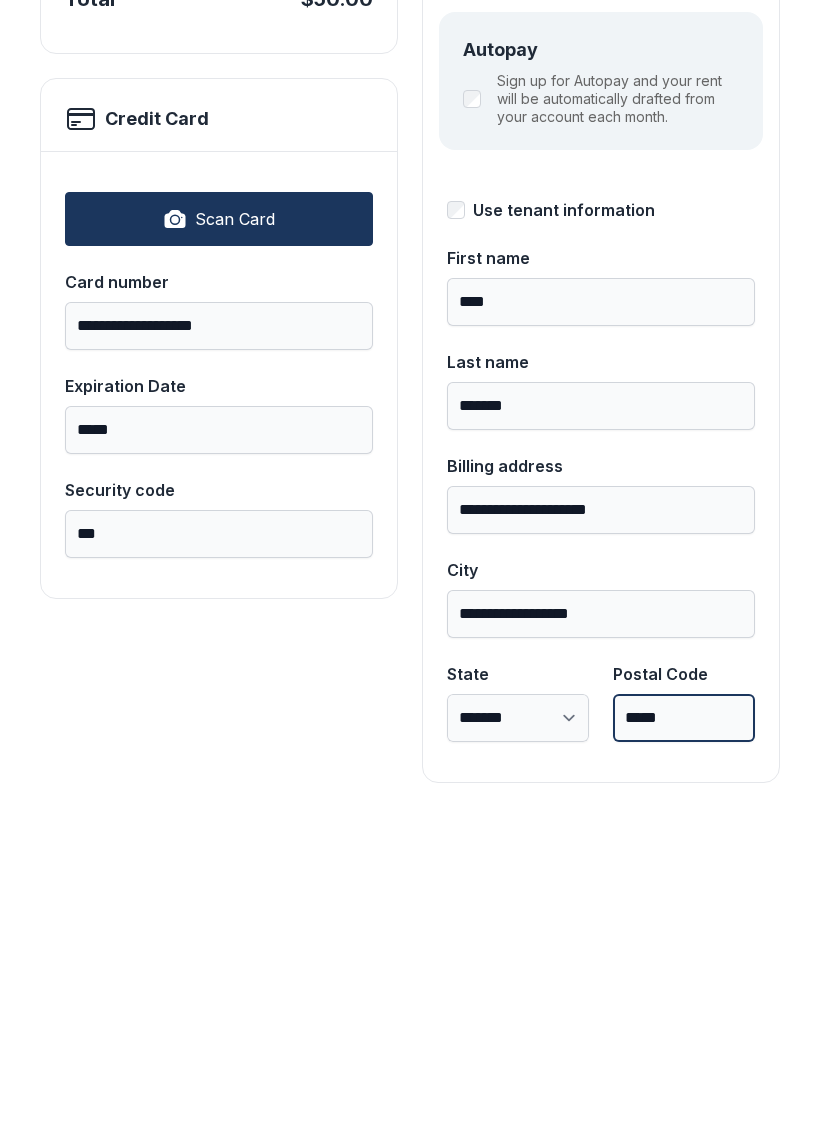 type on "*****" 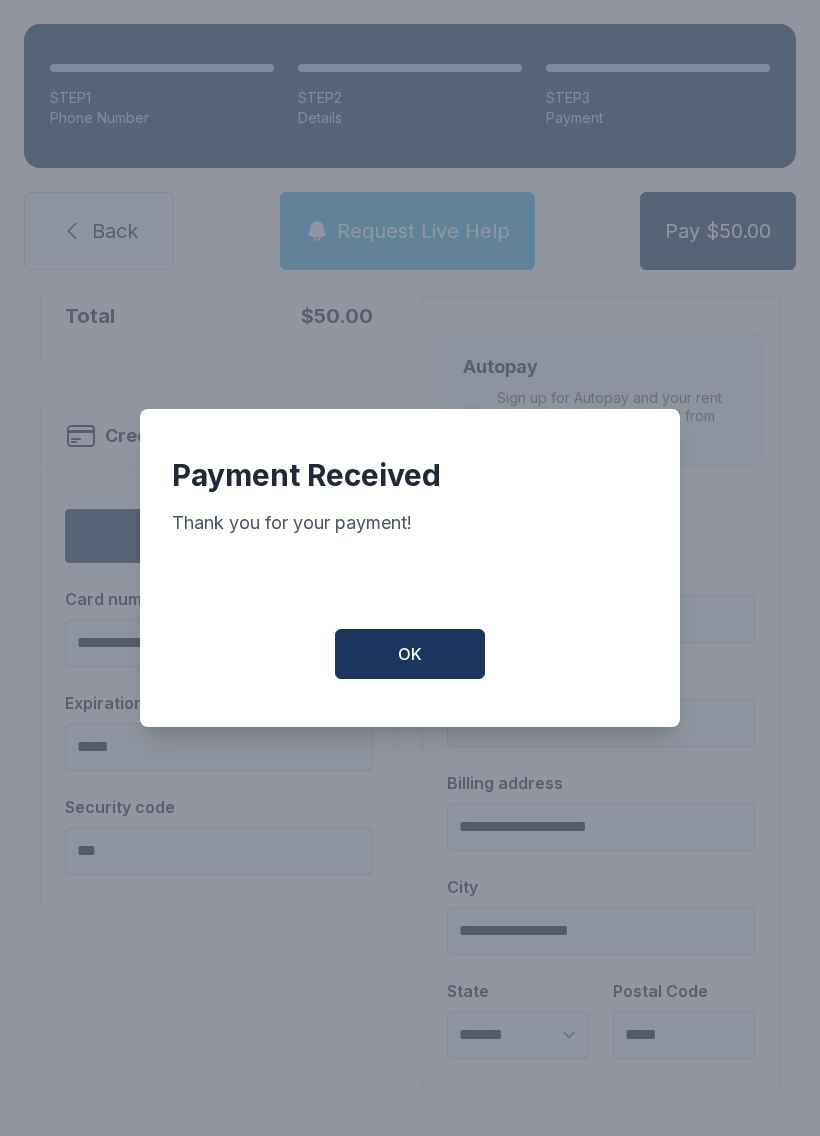 click on "OK" at bounding box center [410, 654] 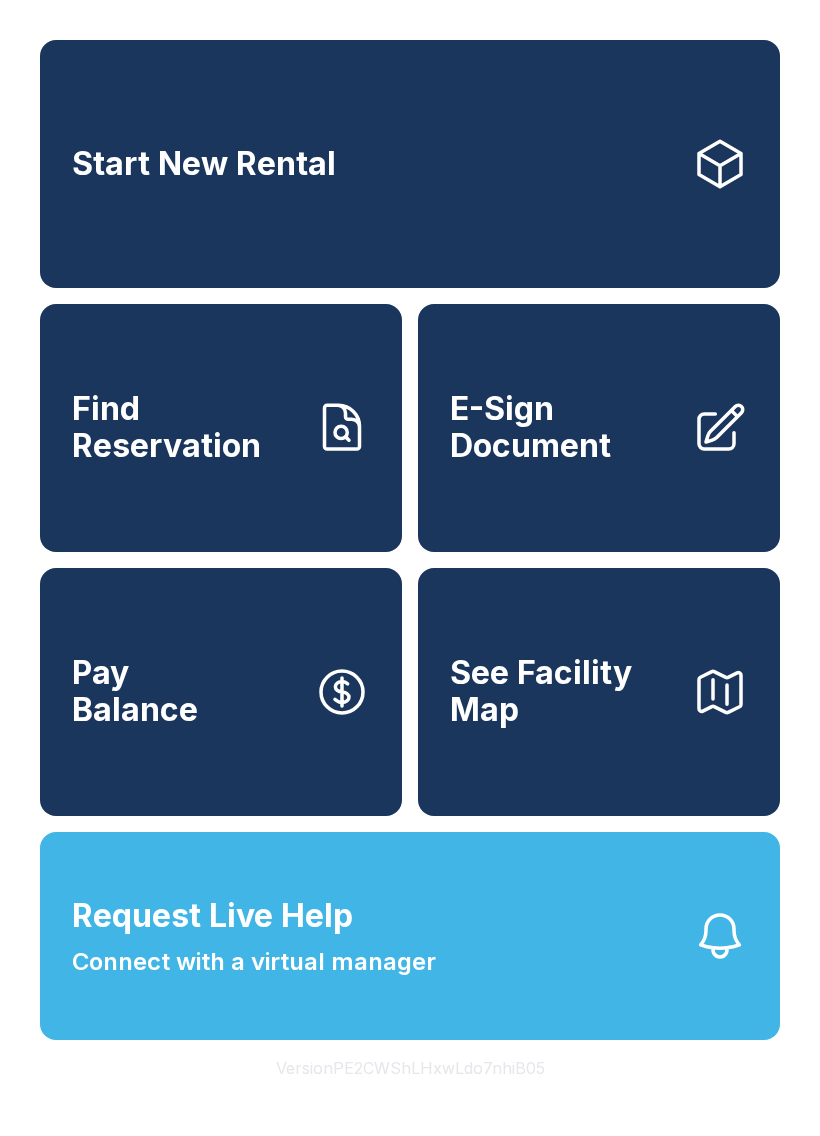 click on "Request Live Help Connect with a virtual manager" at bounding box center (410, 936) 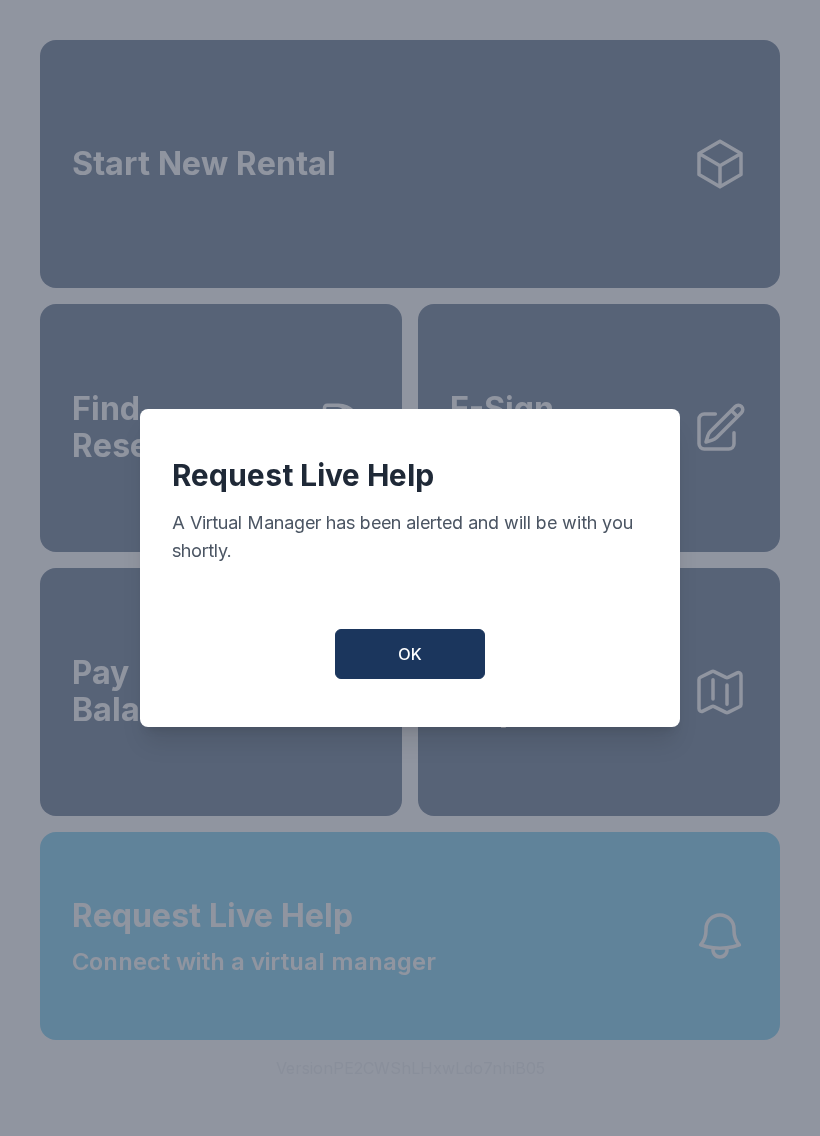 click on "OK" at bounding box center (410, 654) 